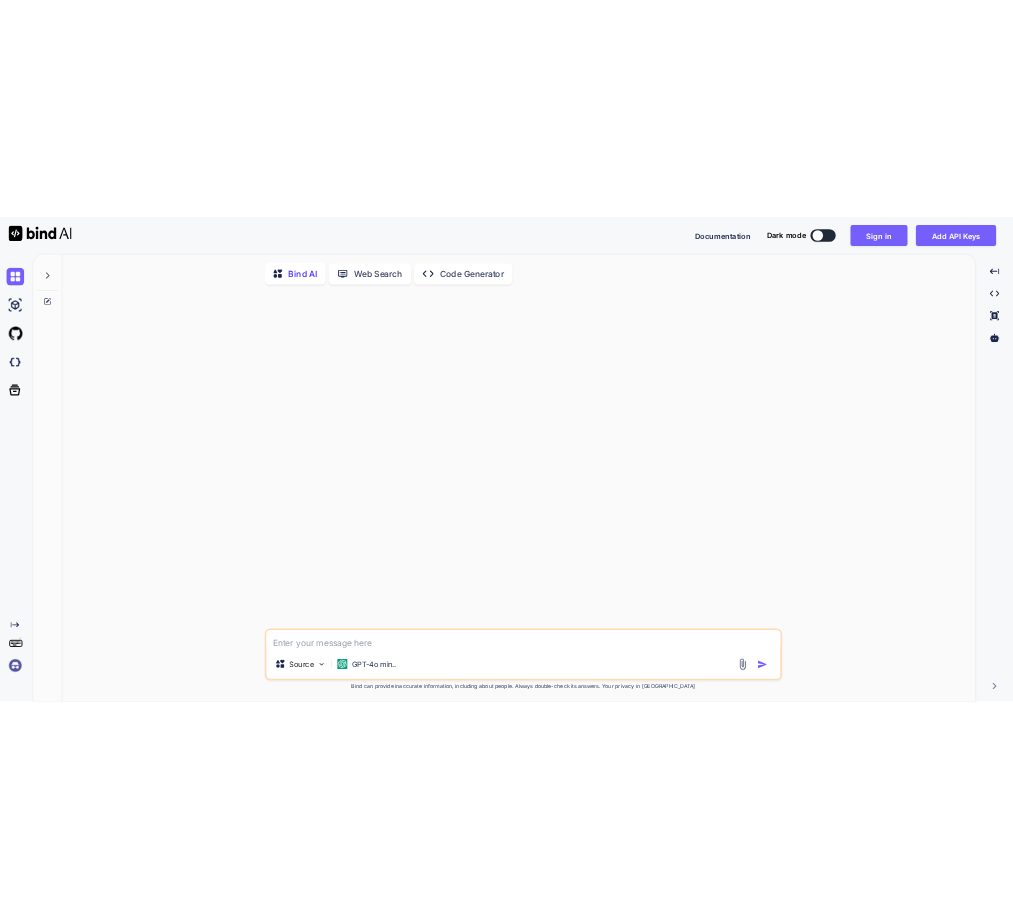 scroll, scrollTop: 0, scrollLeft: 0, axis: both 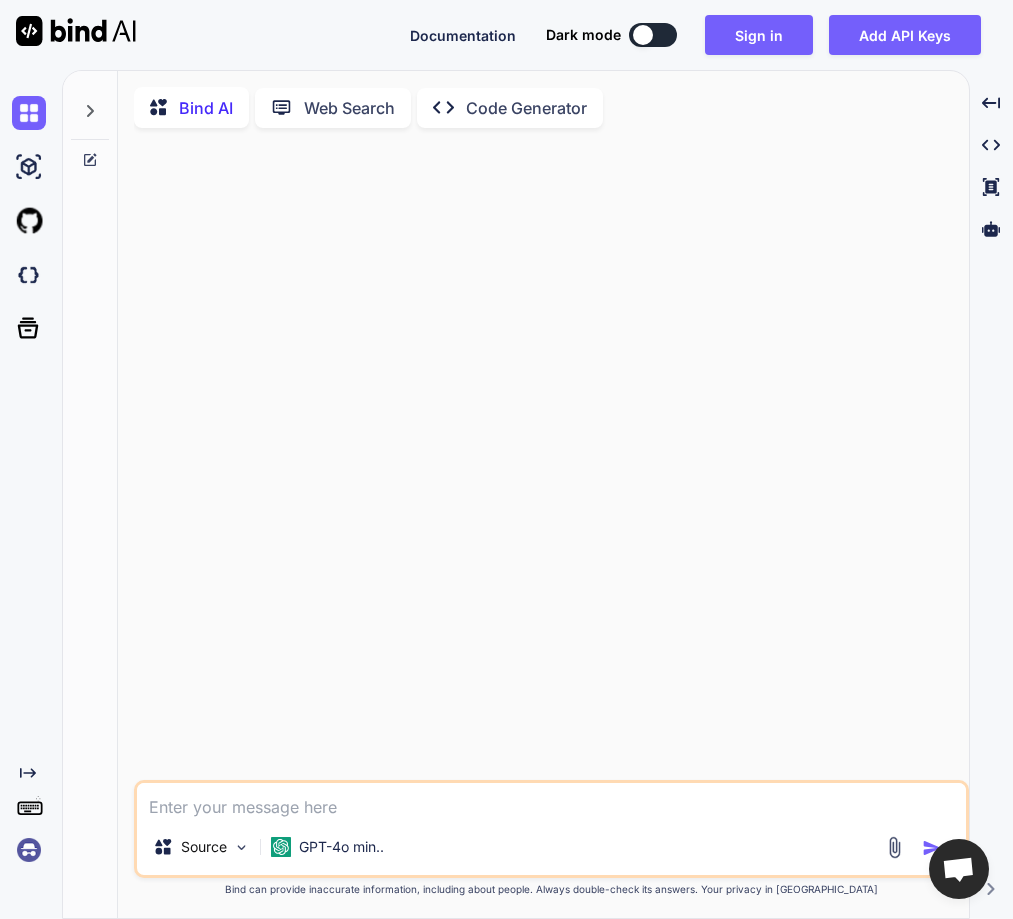 type on "x" 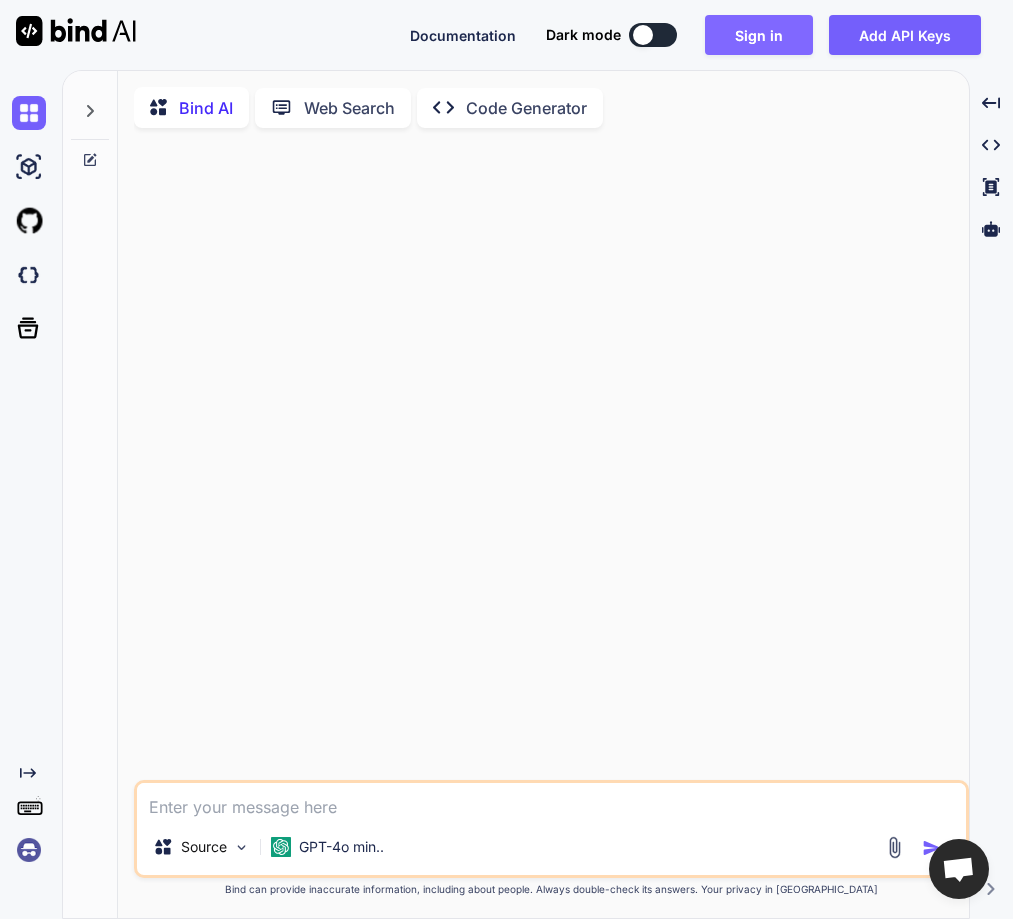 click on "Sign in" at bounding box center (759, 35) 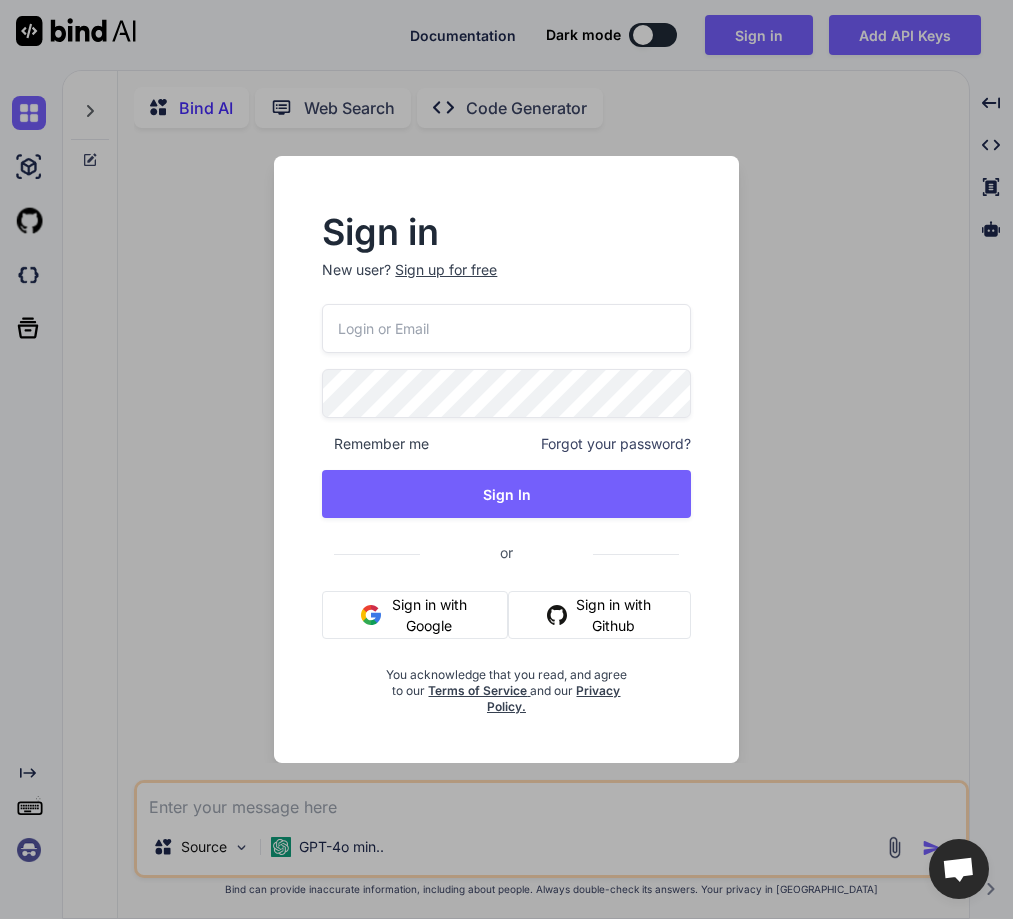 click on "Sign in New user?   Sign up for free Remember me Forgot your password? Sign In   or Sign in with Google Sign in with Github You acknowledge that you read, and agree to our   Terms of Service     and our   Privacy Policy." at bounding box center (506, 465) 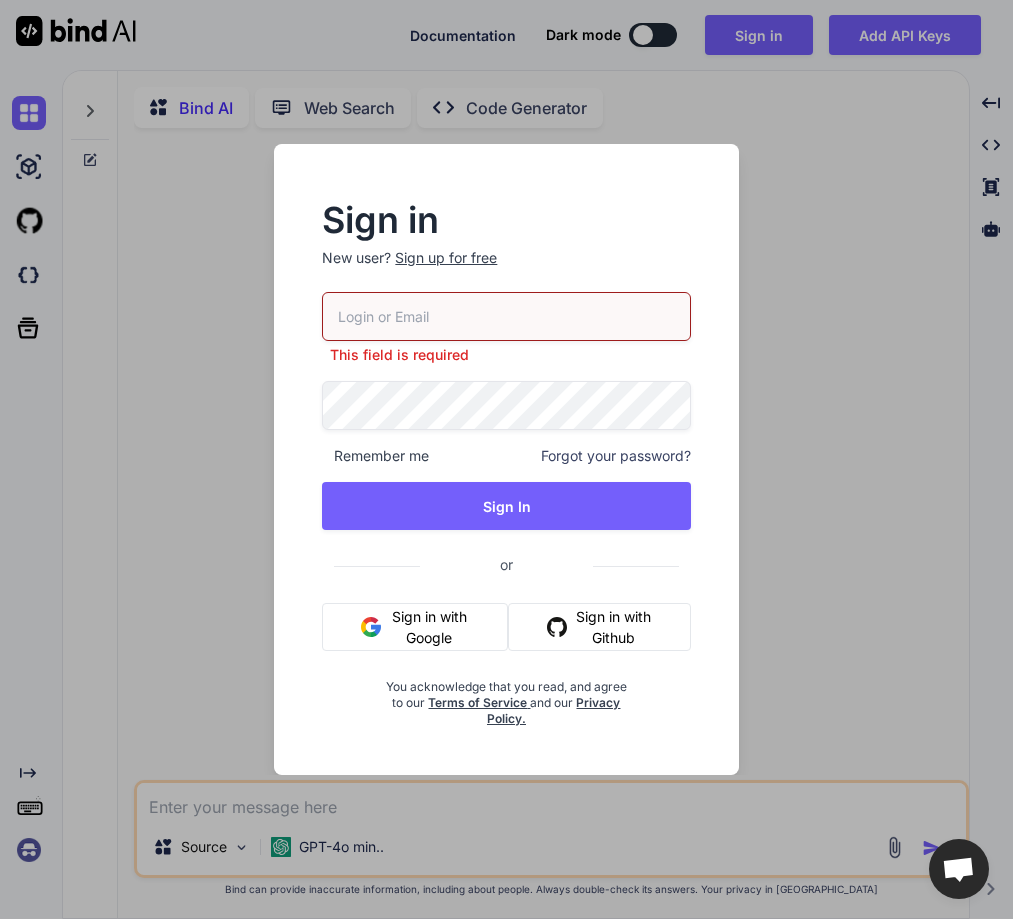 click on "Sign up for free" at bounding box center (446, 258) 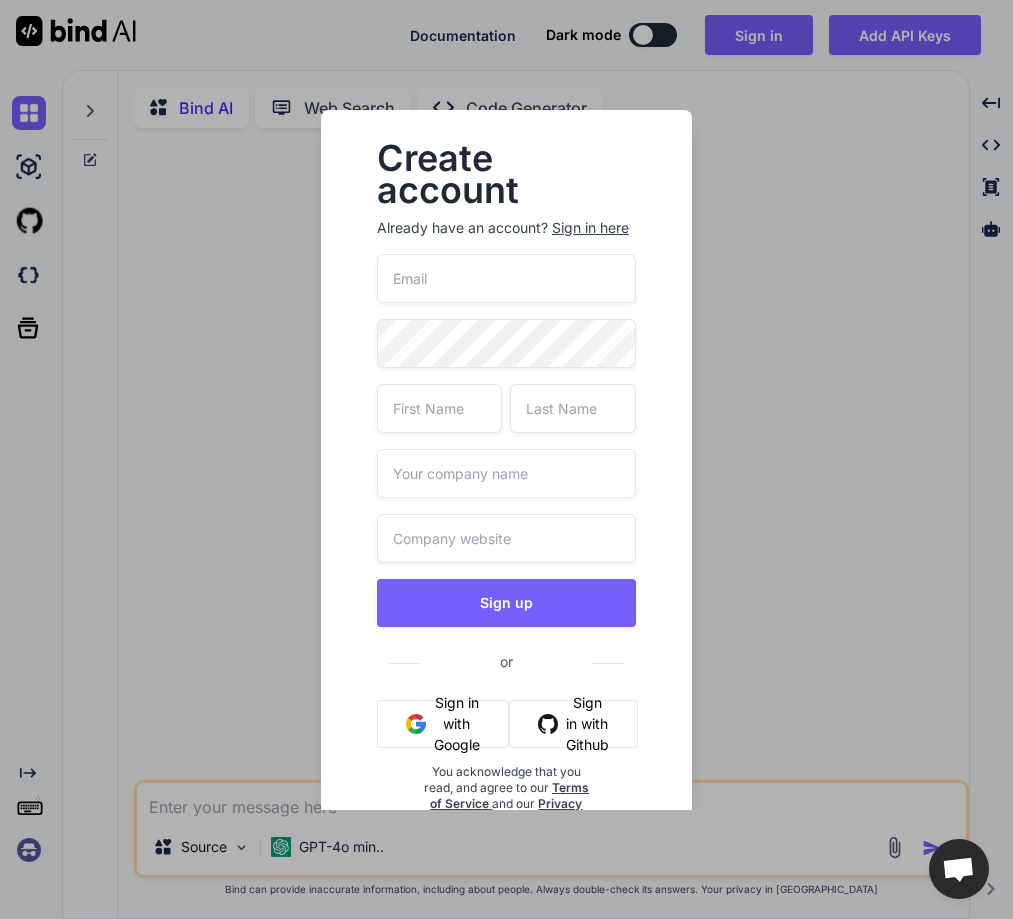 click at bounding box center (506, 278) 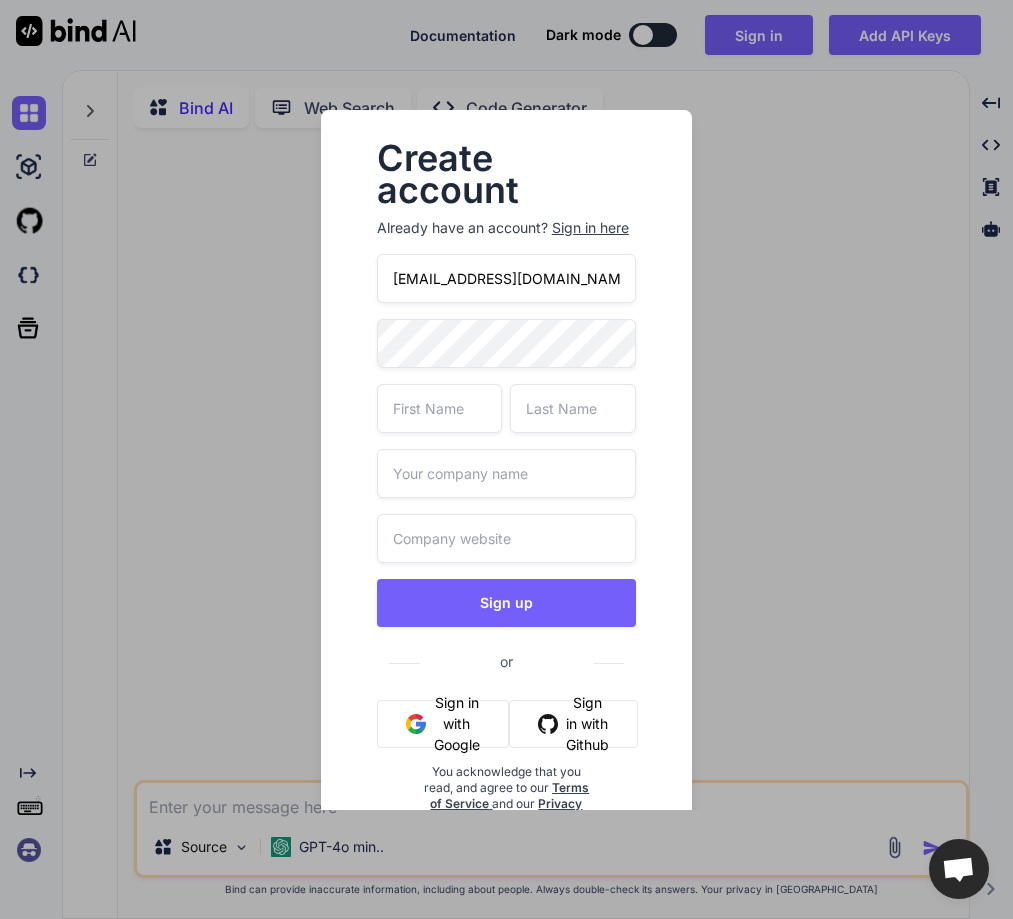 type on "[EMAIL_ADDRESS][DOMAIN_NAME]" 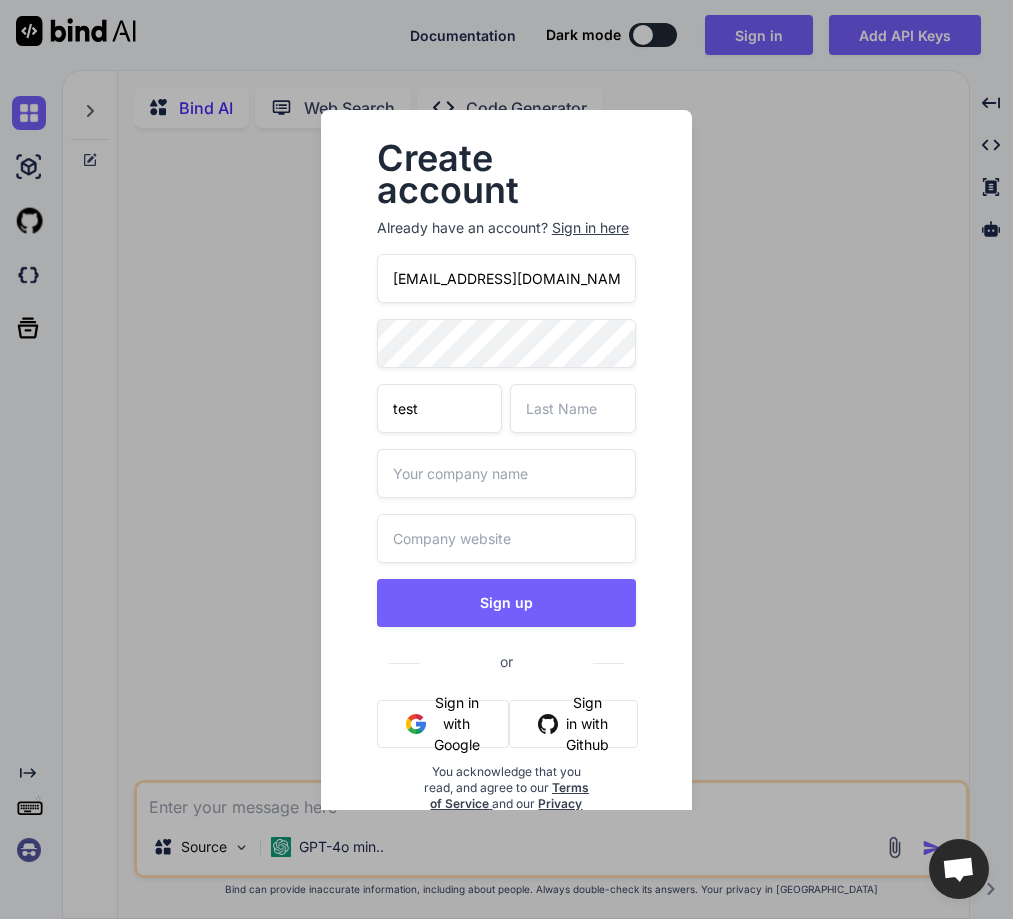 type on "test" 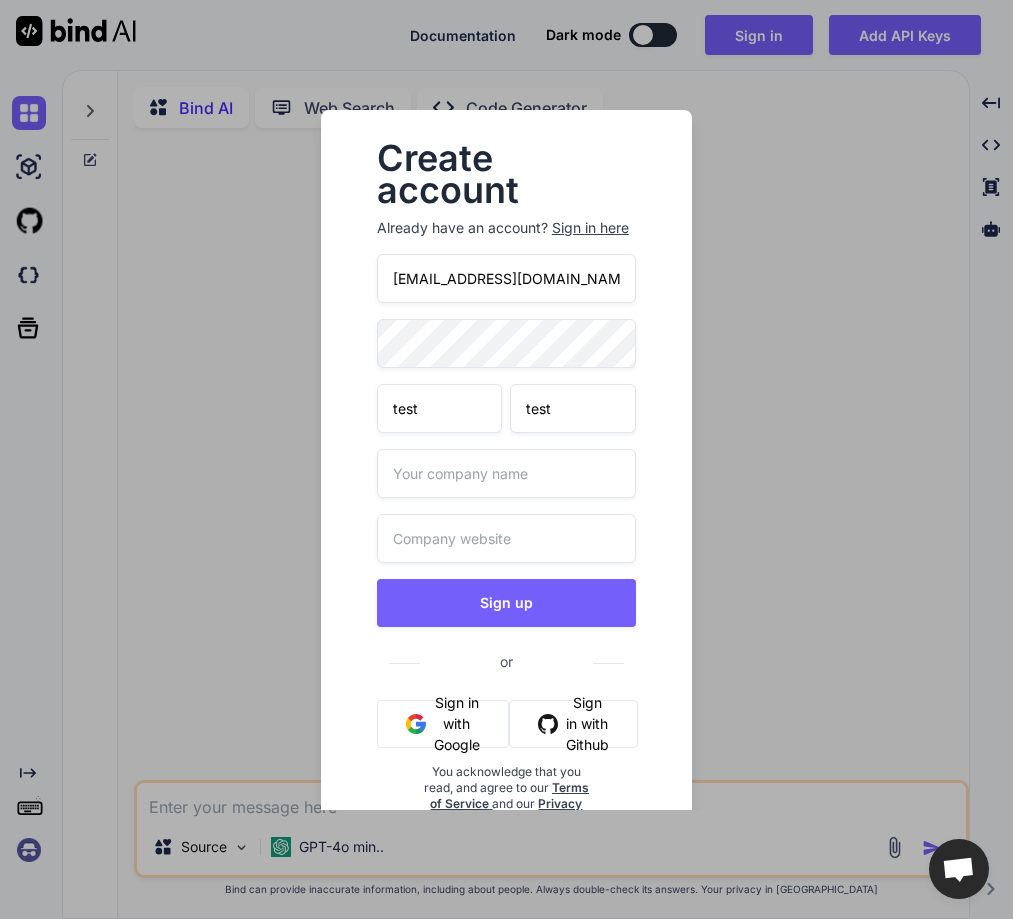 type on "test" 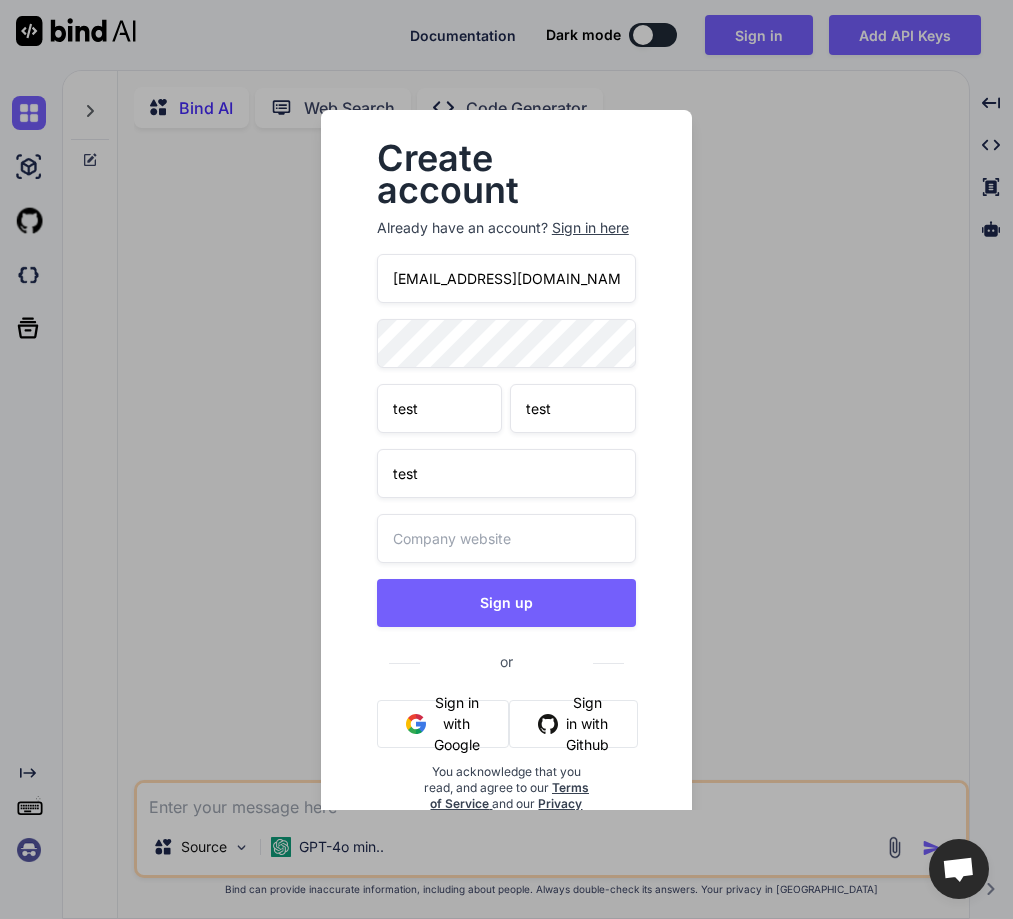 type on "test" 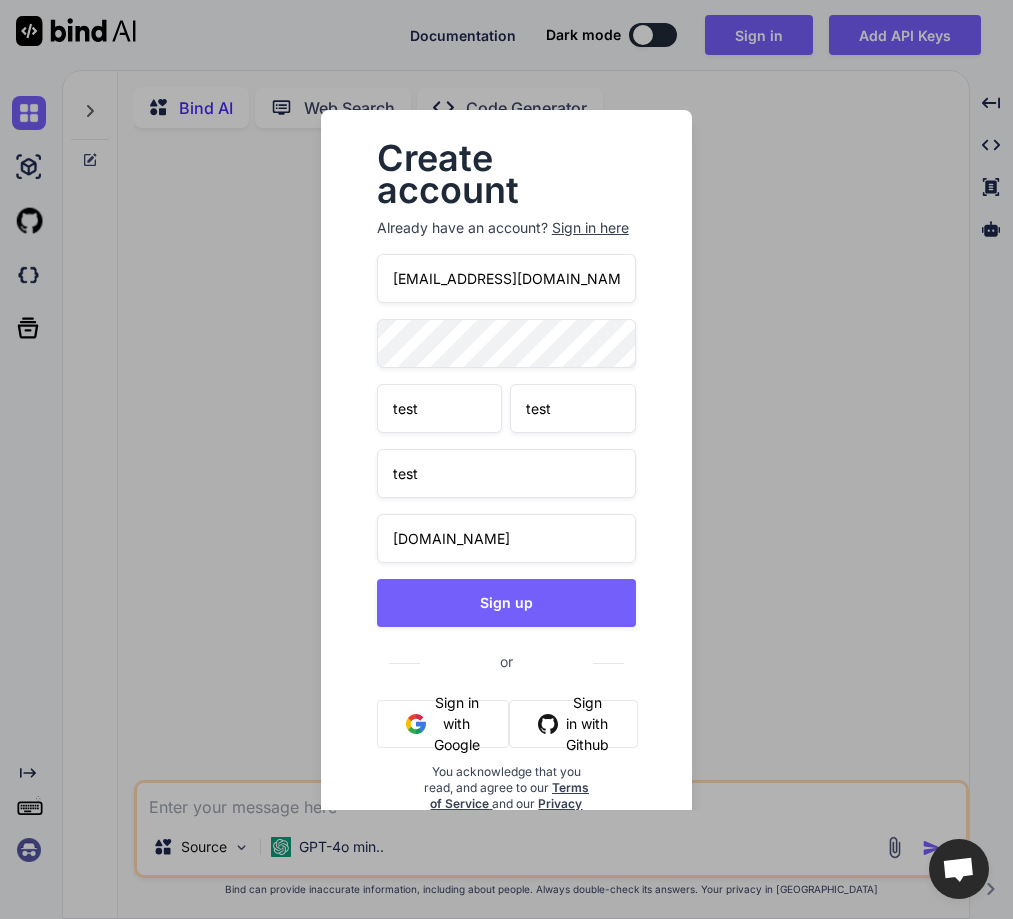 type on "test.com" 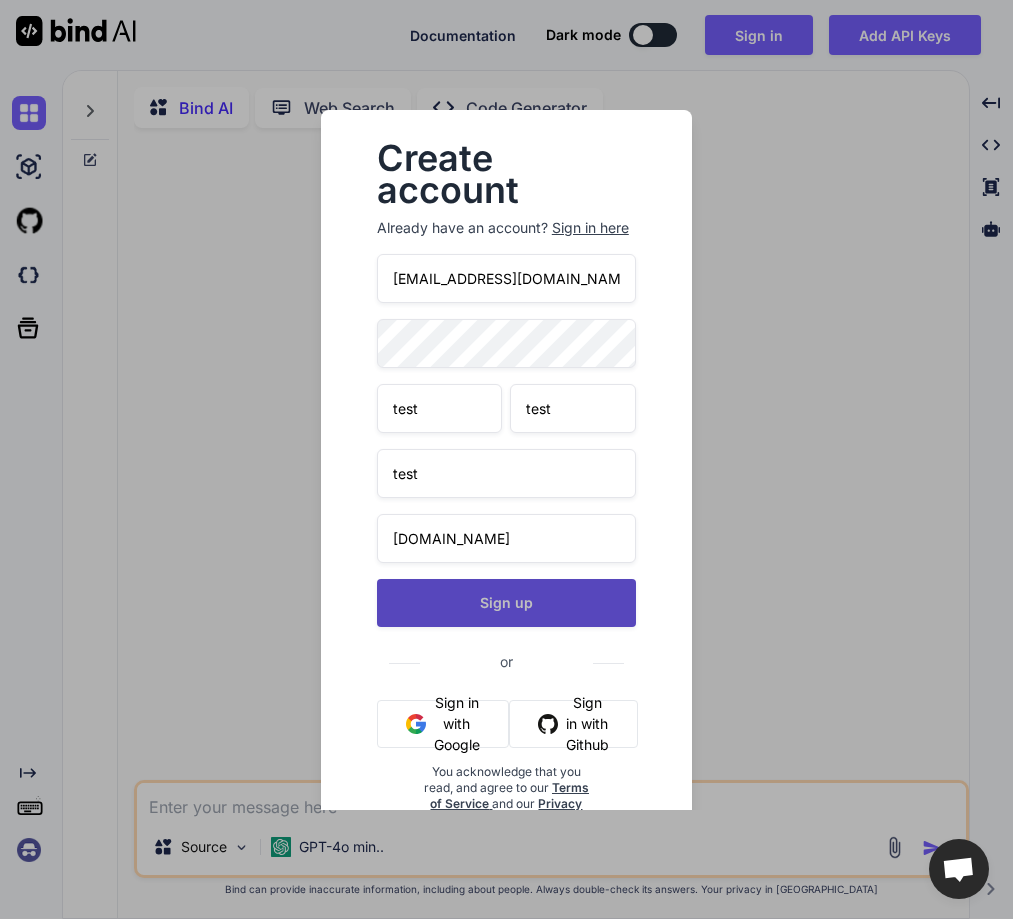 click on "Sign up" at bounding box center (506, 603) 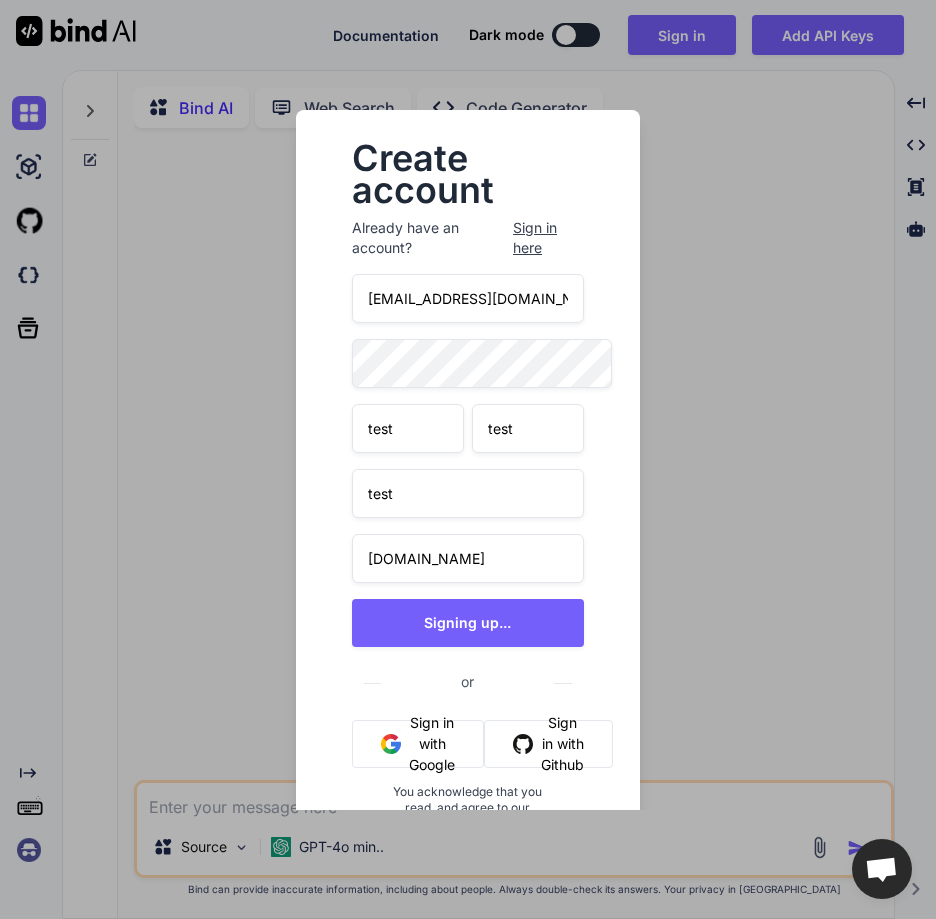 type on "x" 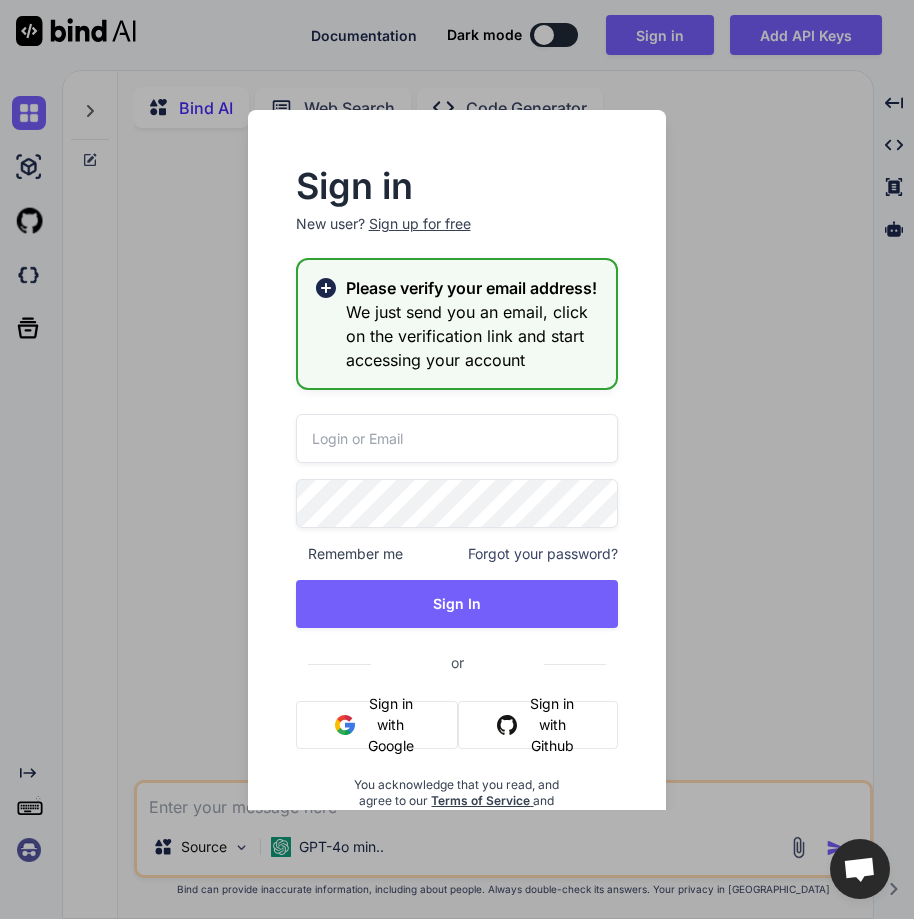 click at bounding box center (457, 438) 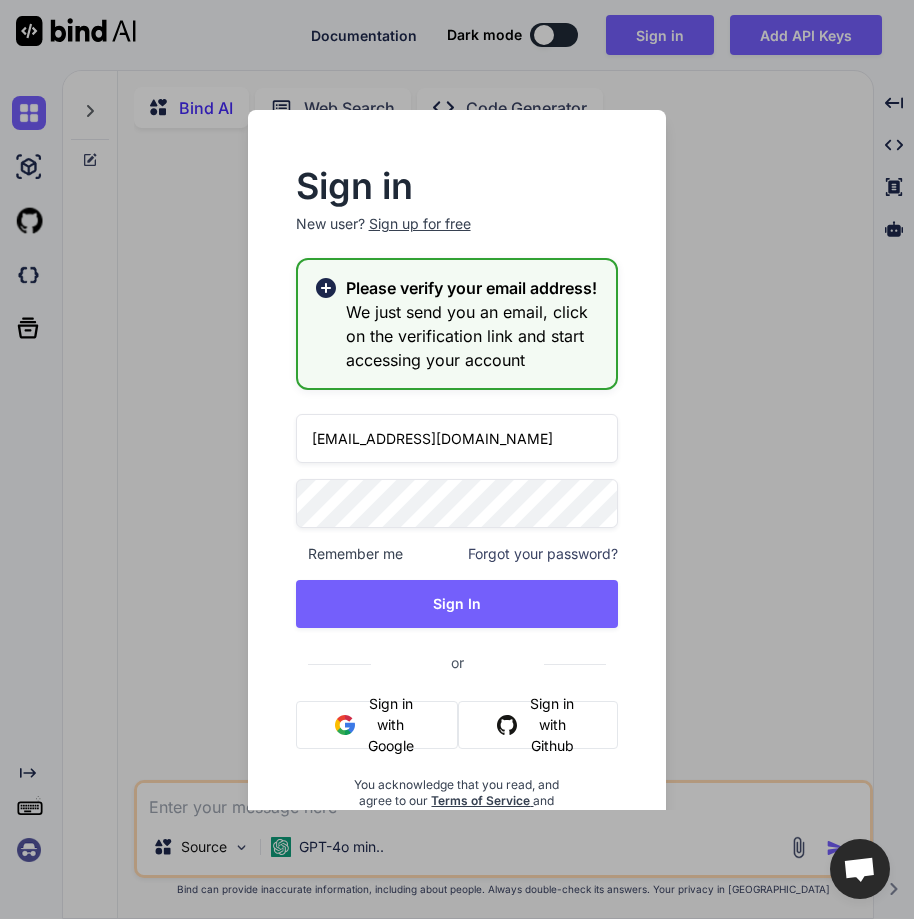 type on "[EMAIL_ADDRESS][DOMAIN_NAME]" 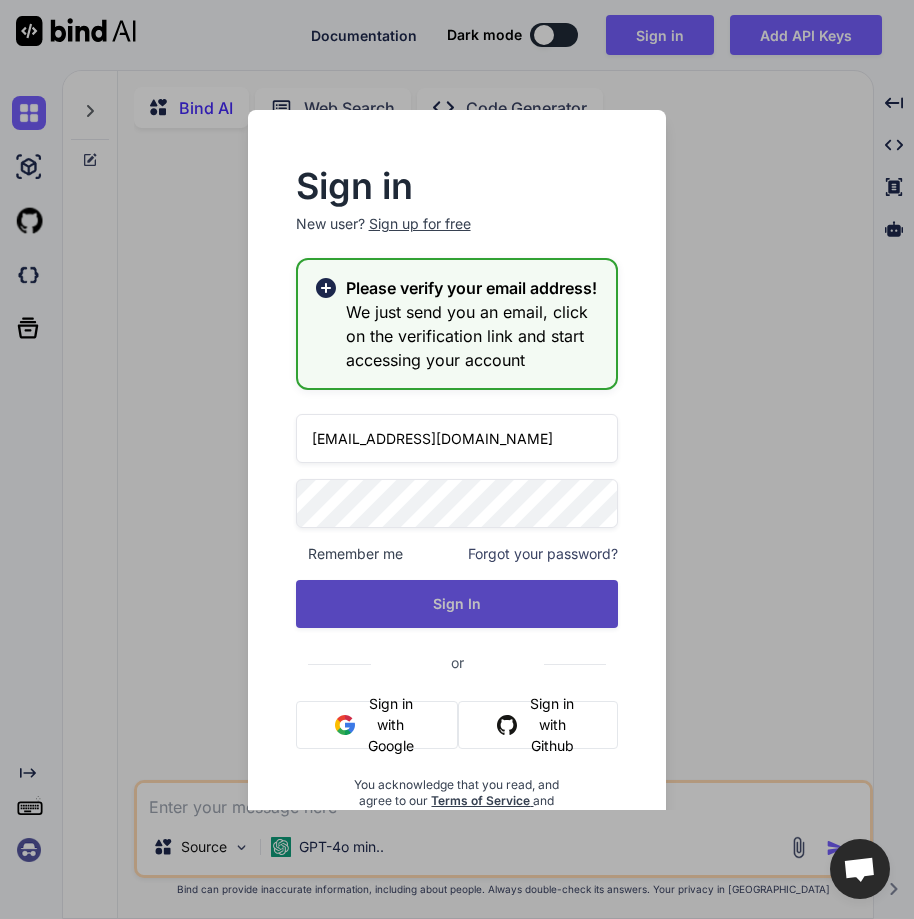 click on "Sign In" at bounding box center [457, 604] 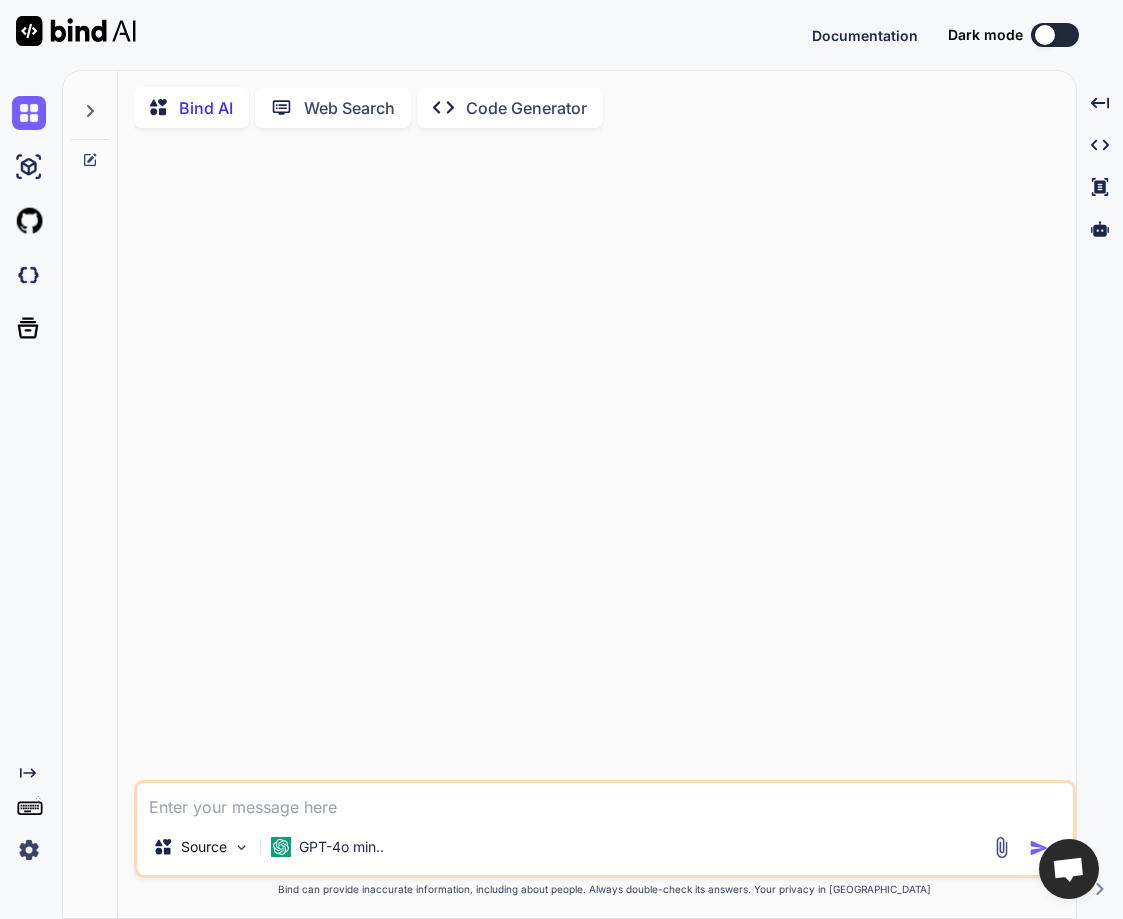 type on "x" 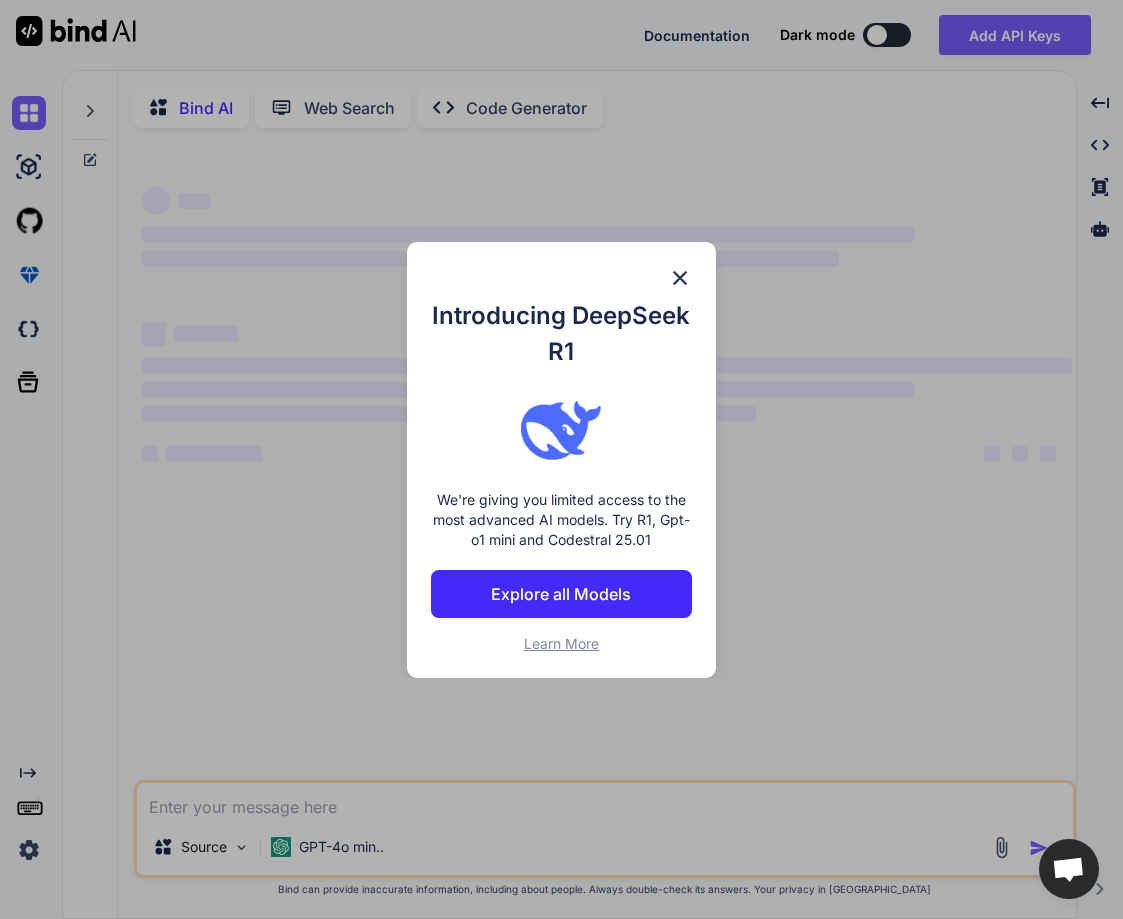 click at bounding box center (680, 278) 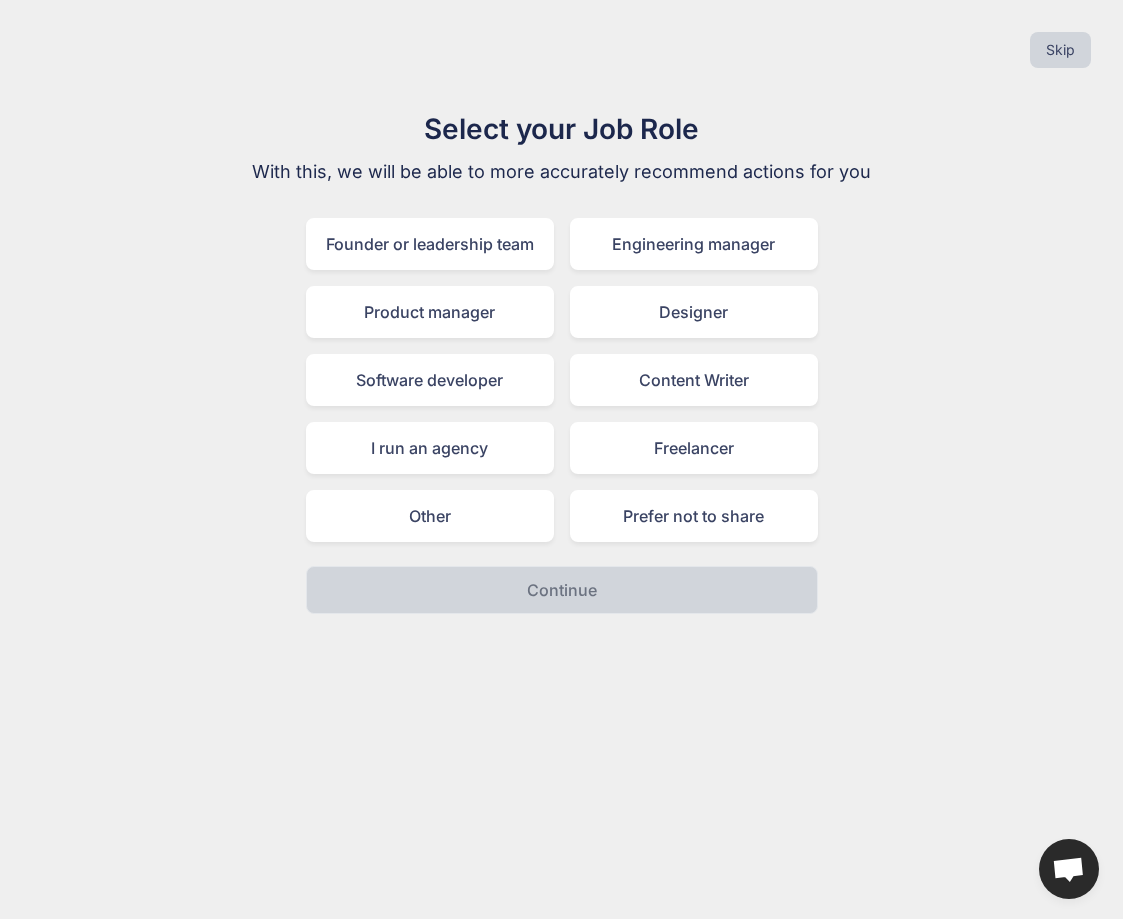 click on "Founder or leadership team Engineering manager  Product manager  Designer Software developer  Content Writer I run an agency Freelancer Other Prefer not to share" at bounding box center (562, 380) 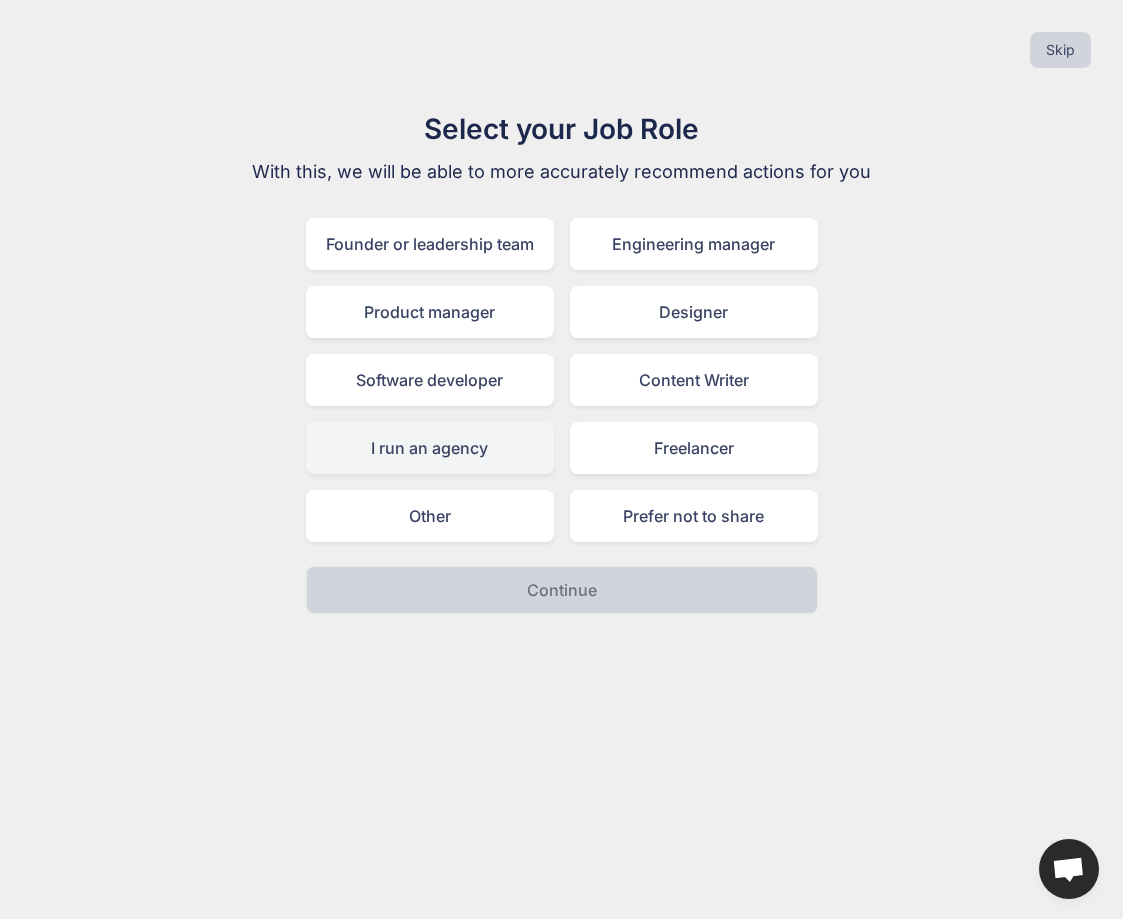 click on "I run an agency" at bounding box center (430, 448) 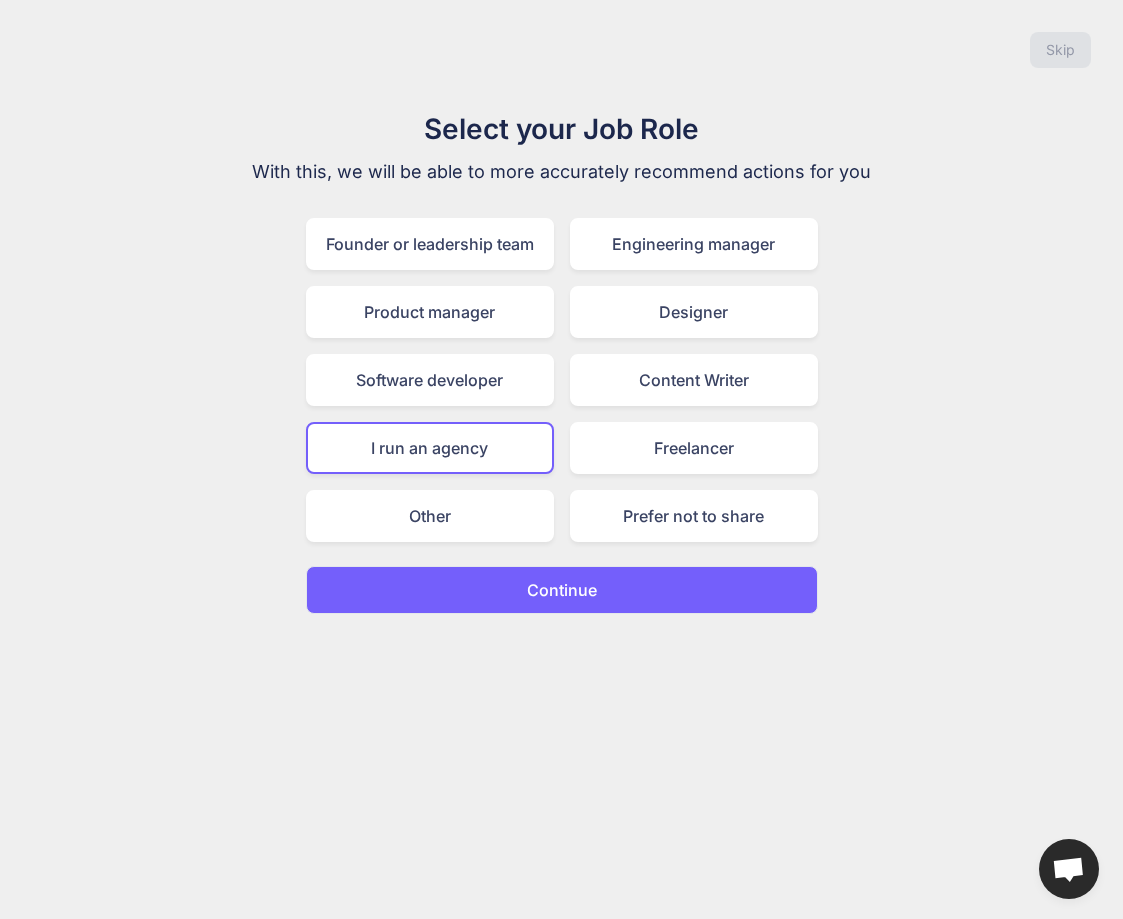 click on "Continue" at bounding box center (562, 590) 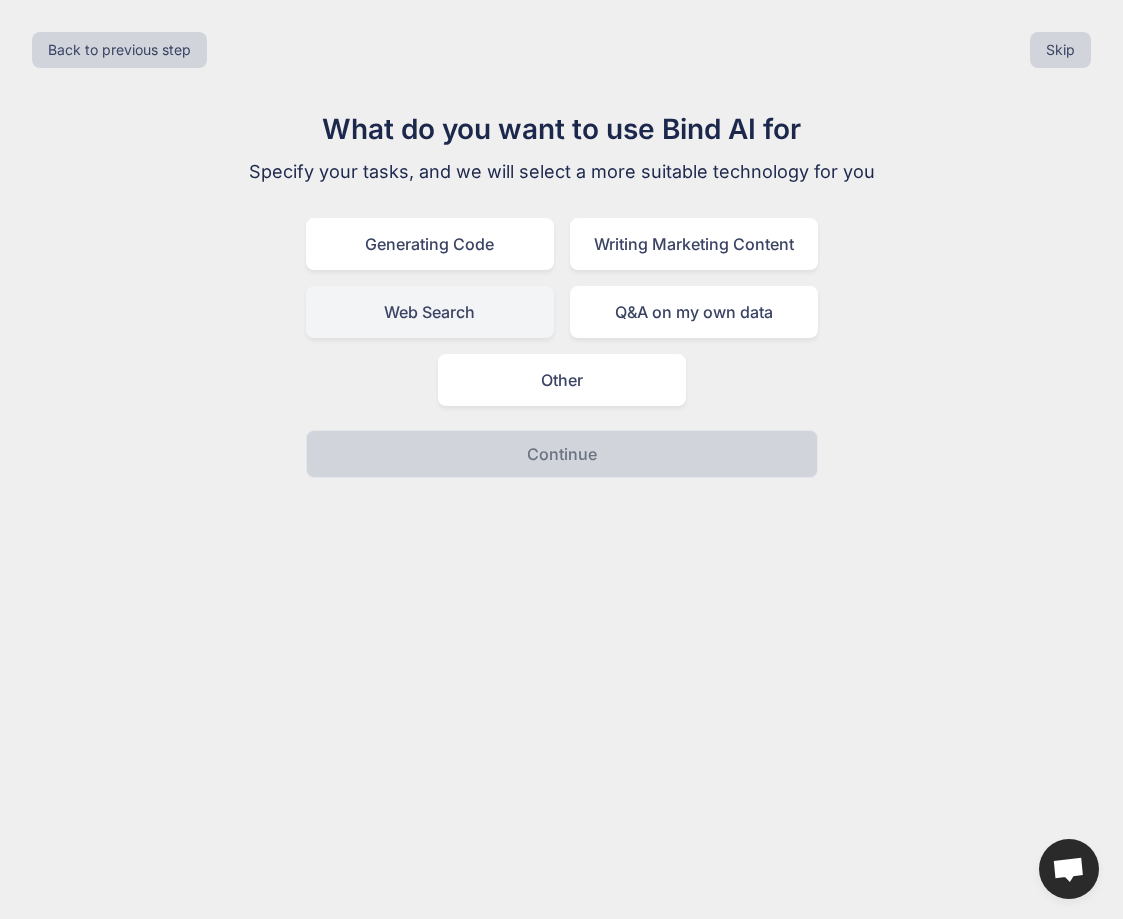 click on "Web Search" at bounding box center (430, 312) 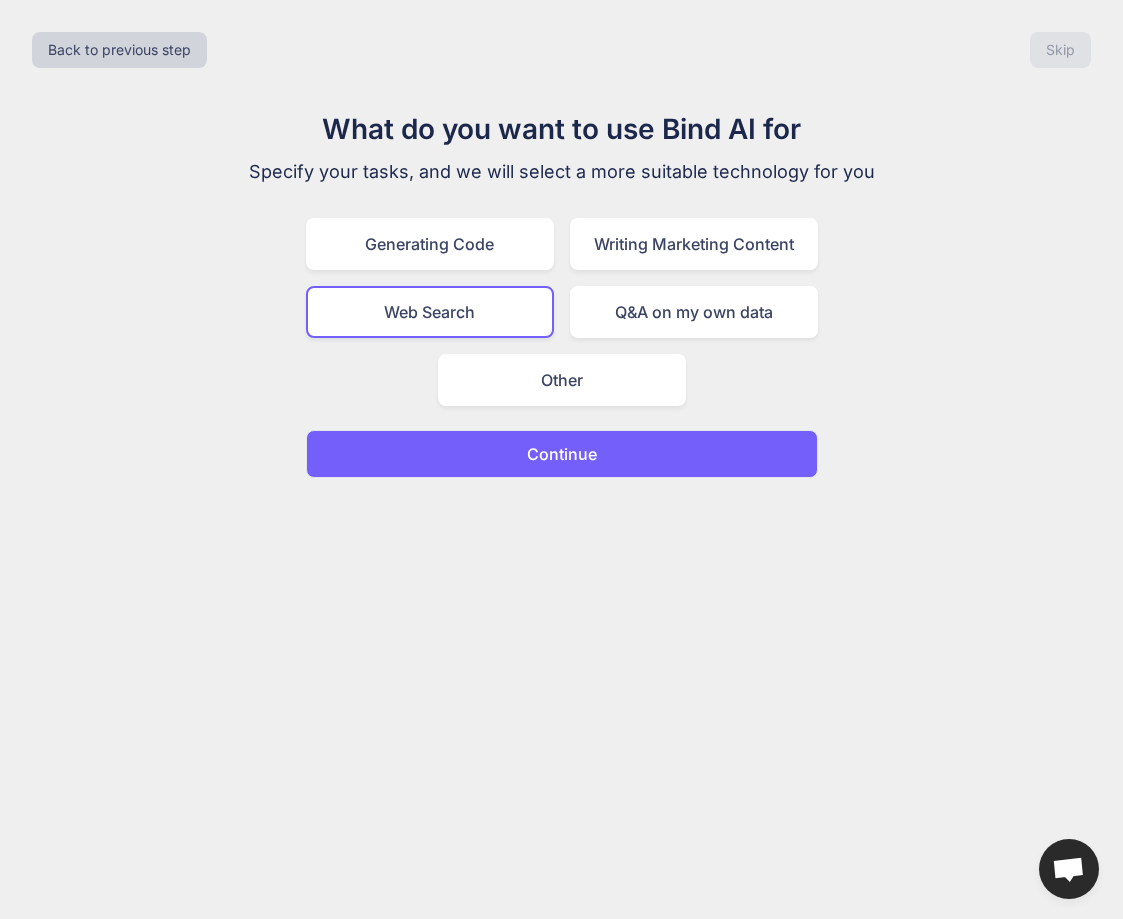 click on "Continue" at bounding box center (562, 454) 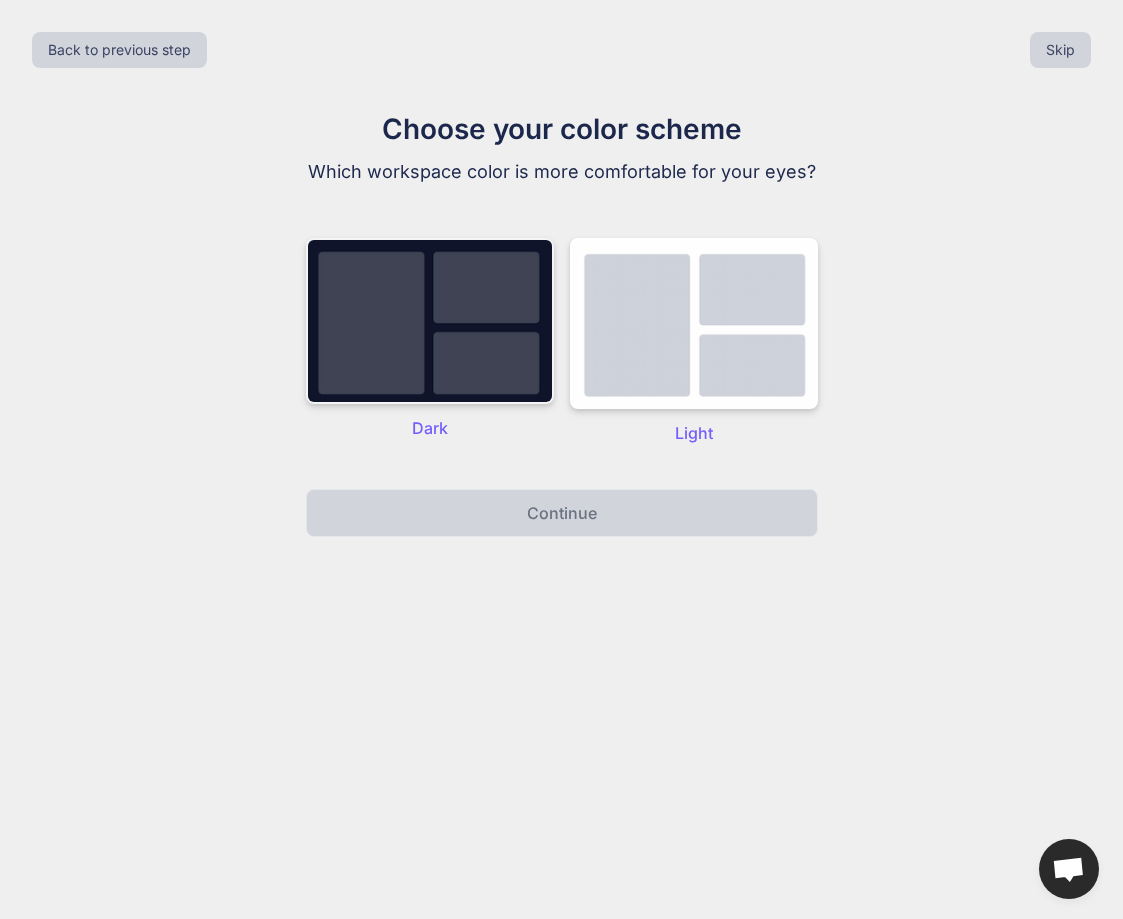 drag, startPoint x: 440, startPoint y: 310, endPoint x: 451, endPoint y: 318, distance: 13.601471 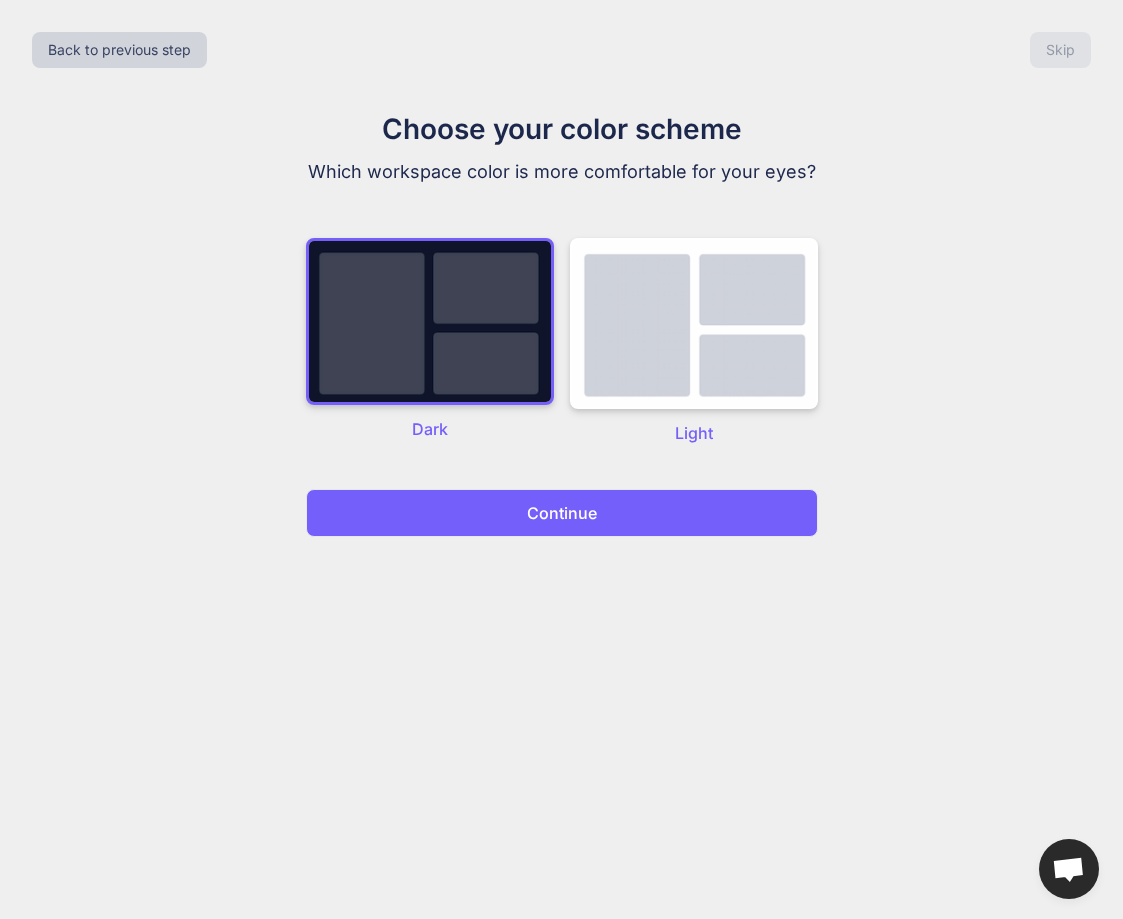 click on "Continue" at bounding box center [562, 513] 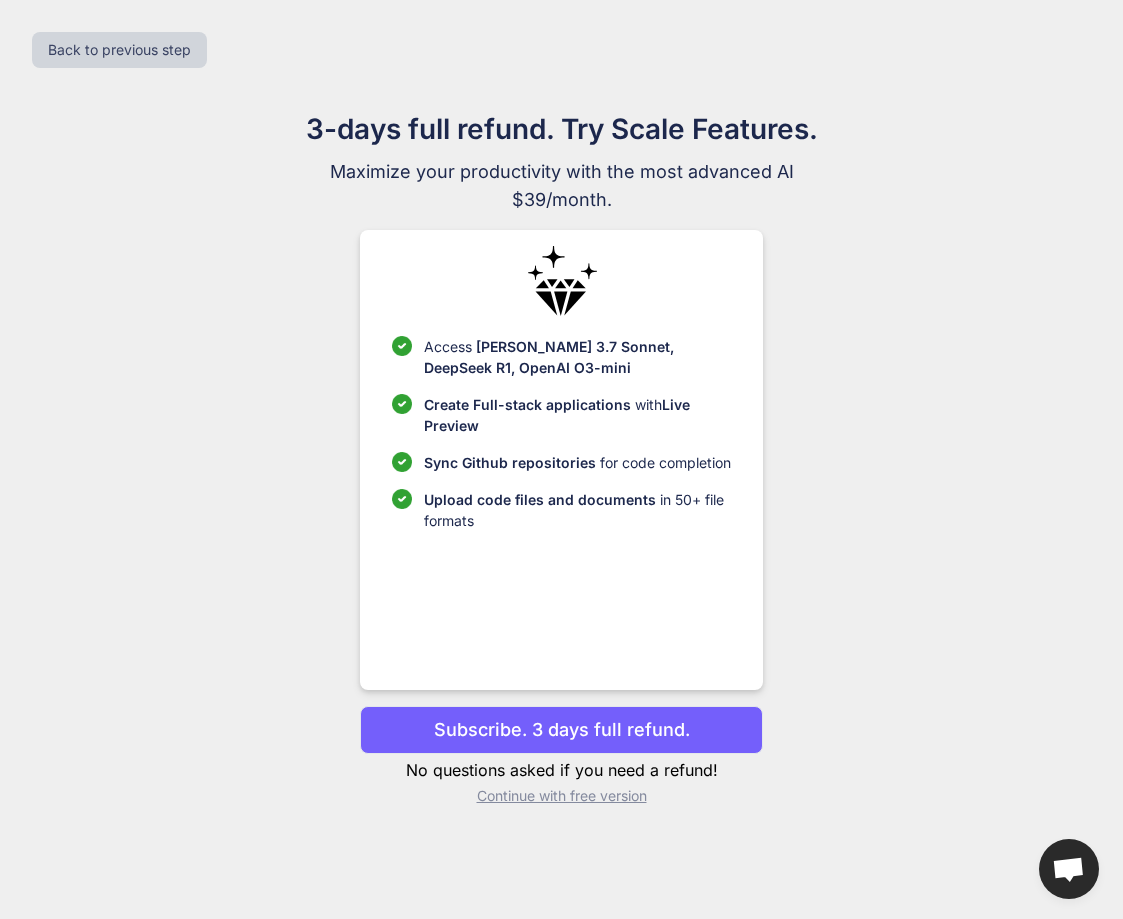 click on "Subscribe. 3 days full refund." at bounding box center [562, 729] 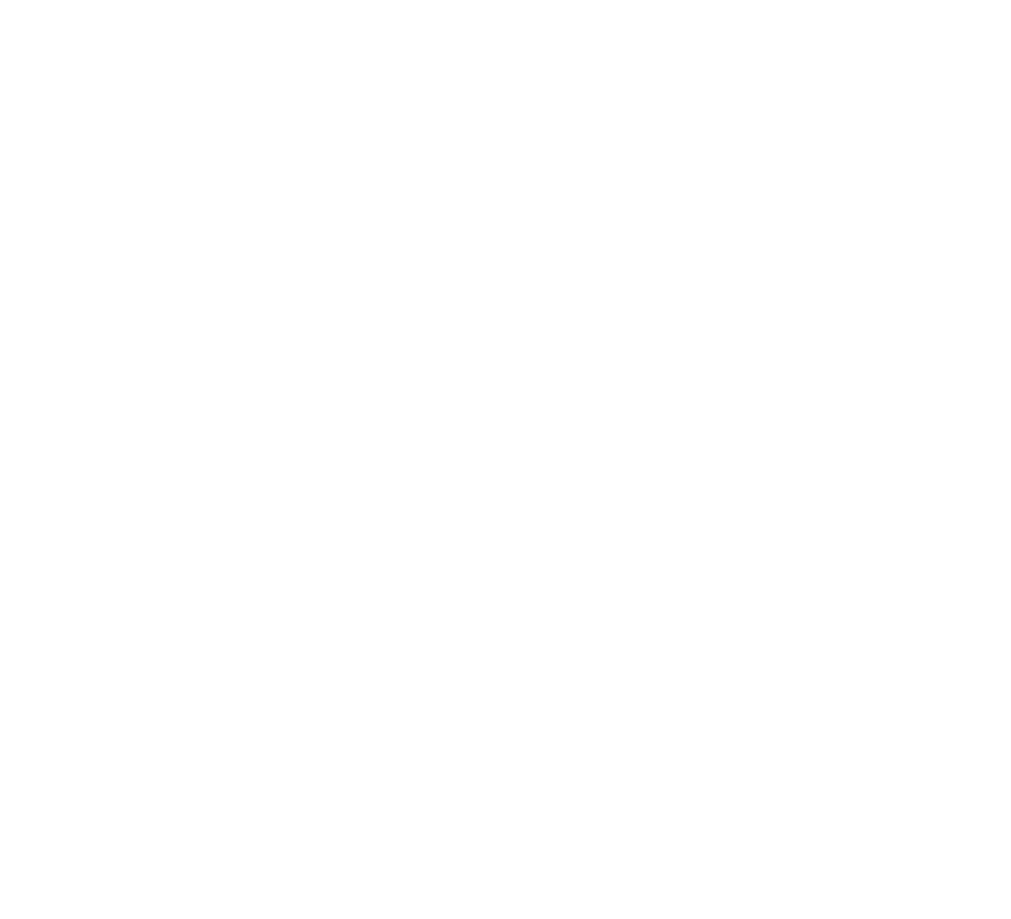 scroll, scrollTop: 0, scrollLeft: 0, axis: both 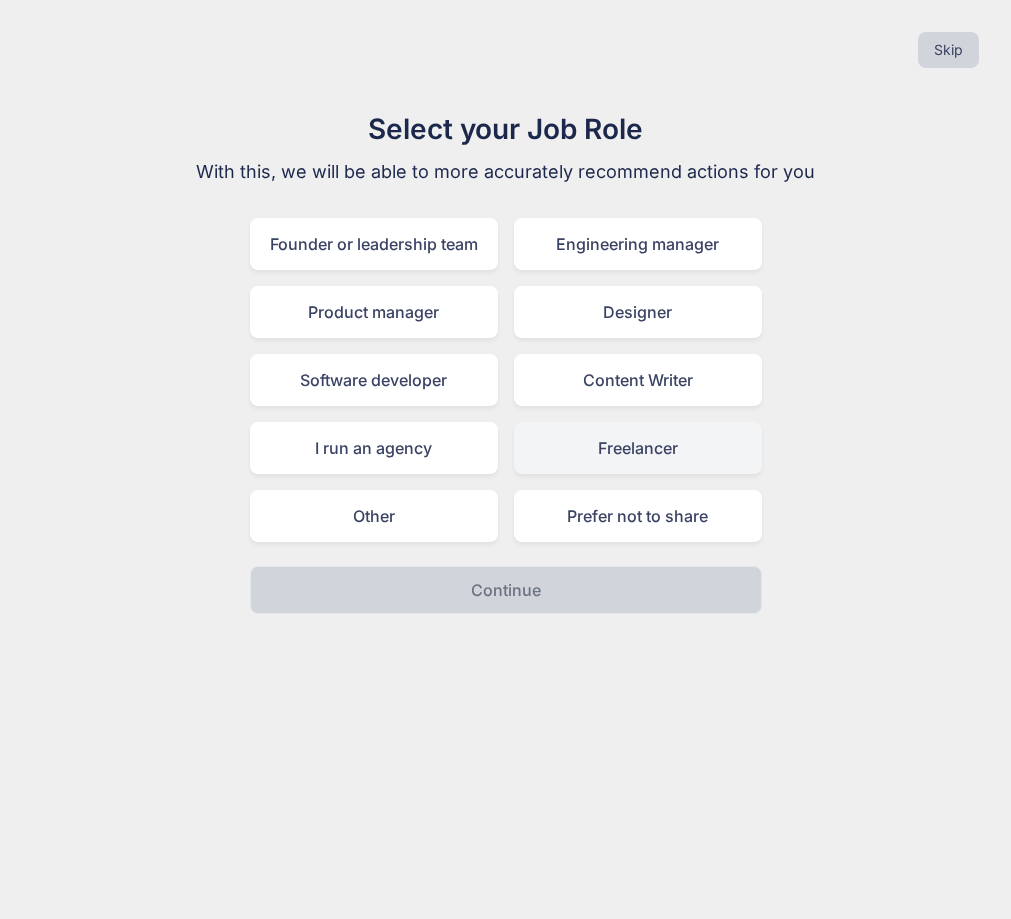 click on "Freelancer" at bounding box center (638, 448) 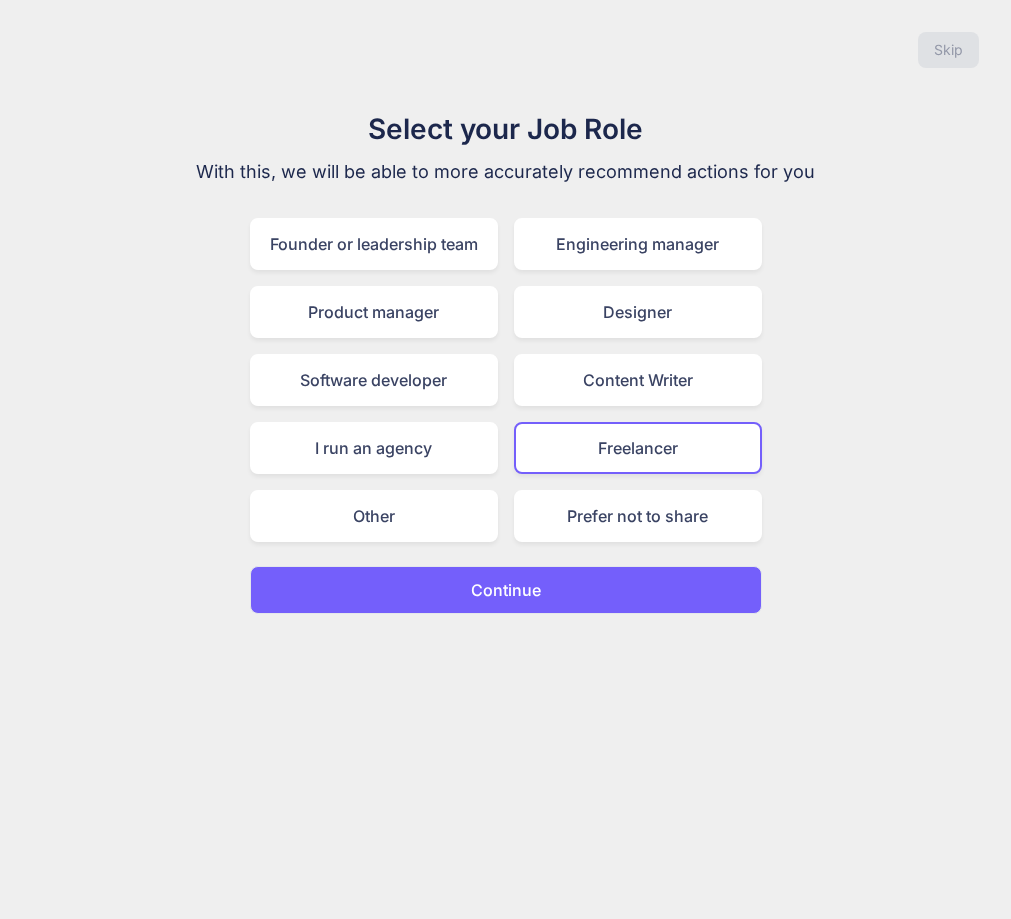 click on "Continue" at bounding box center [506, 590] 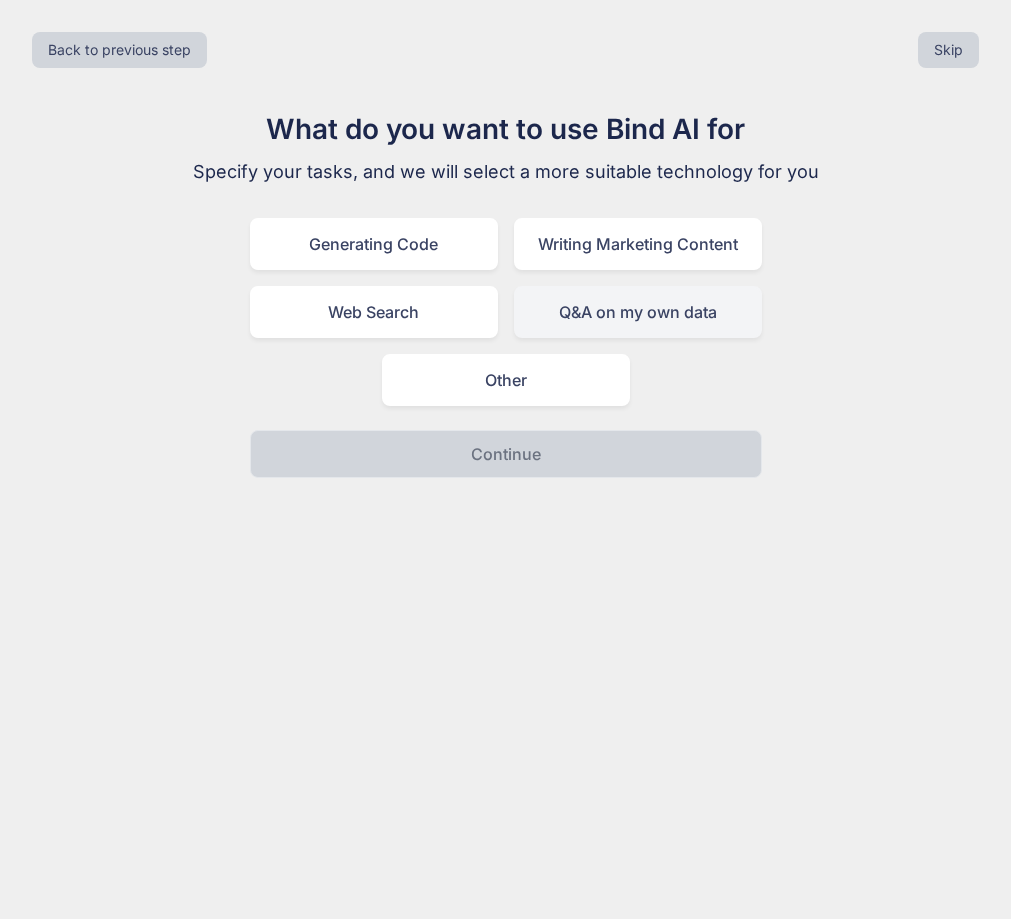 click on "Q&A on my own data" at bounding box center (638, 312) 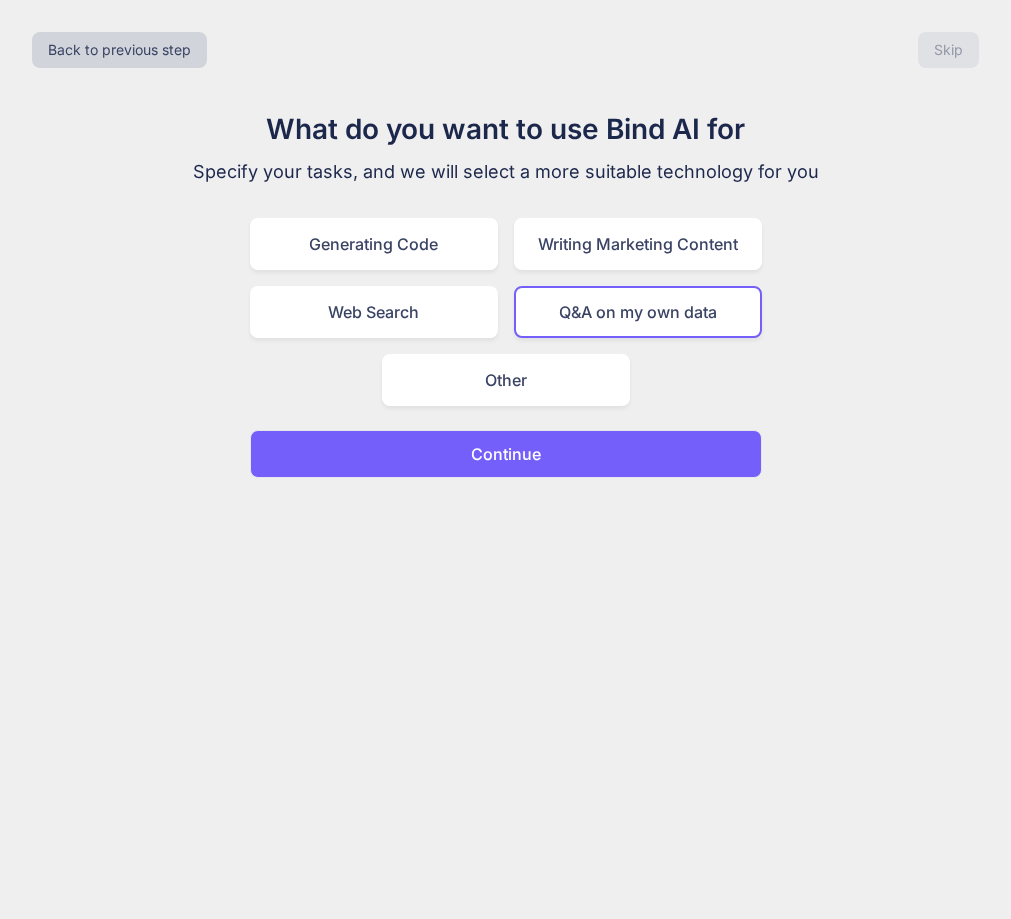 click on "Continue" at bounding box center (506, 454) 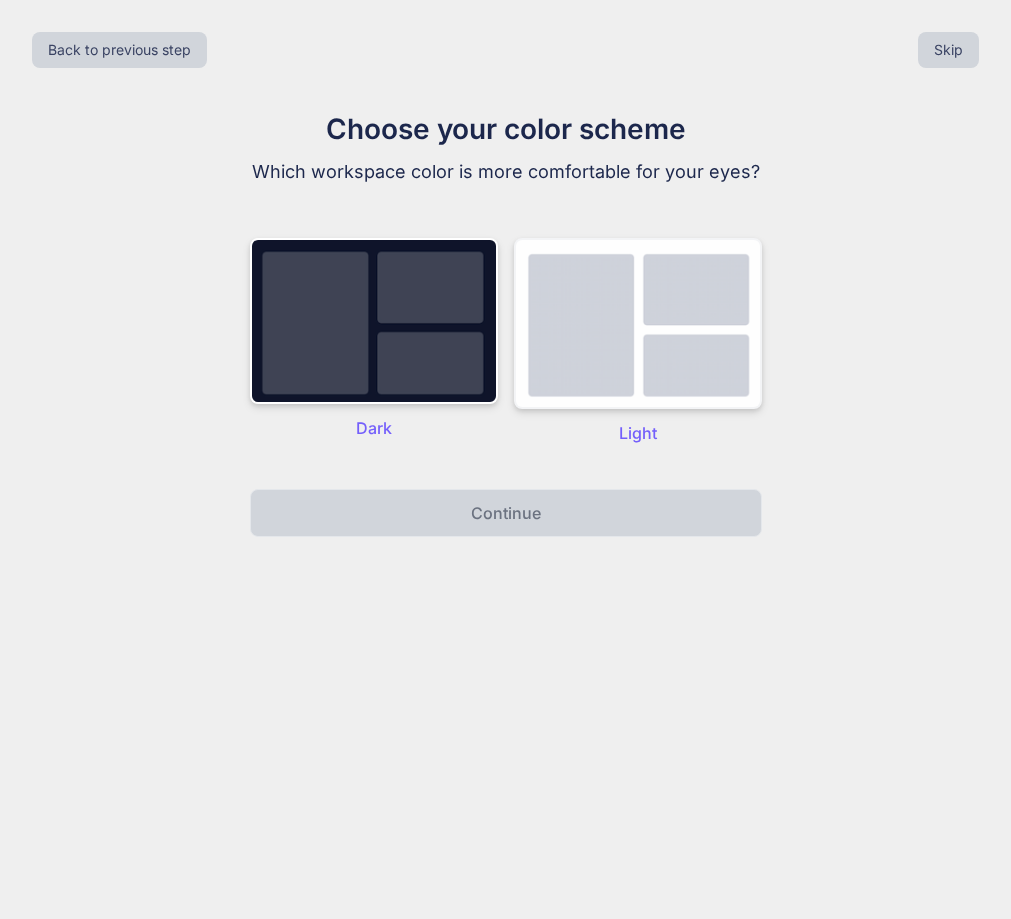 click at bounding box center (638, 323) 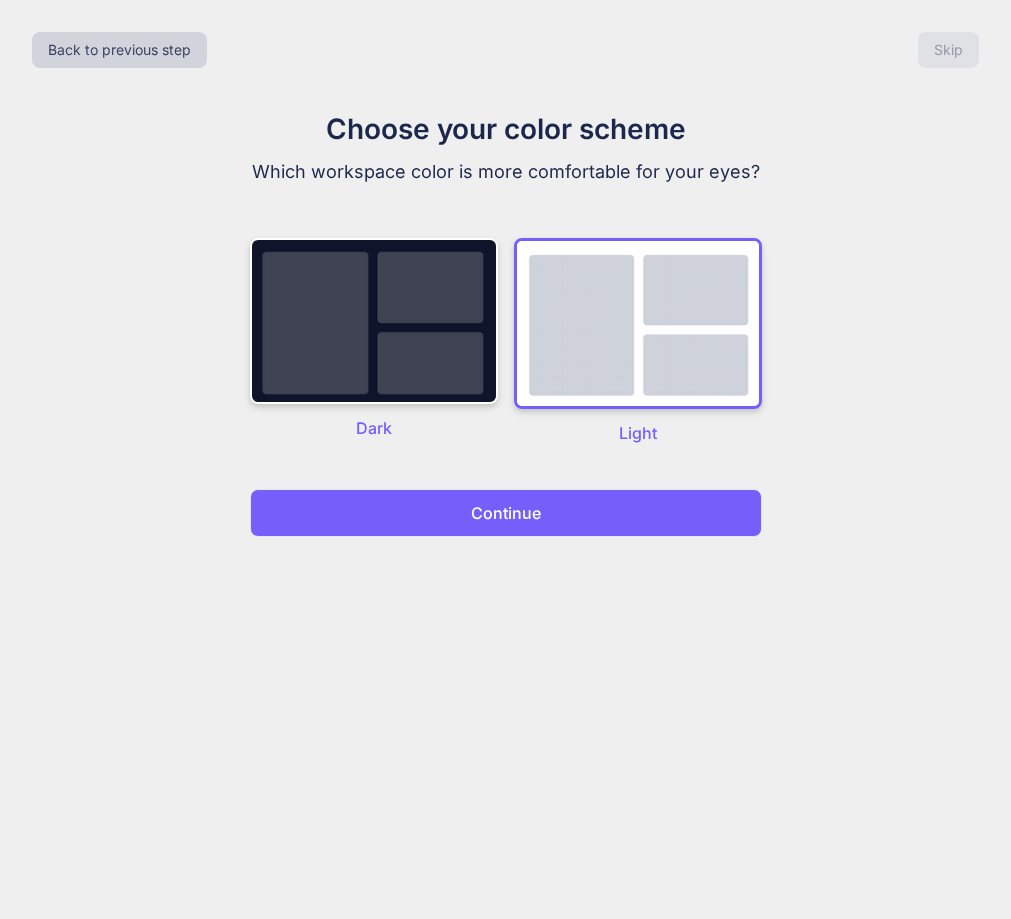 click on "Continue" at bounding box center [506, 513] 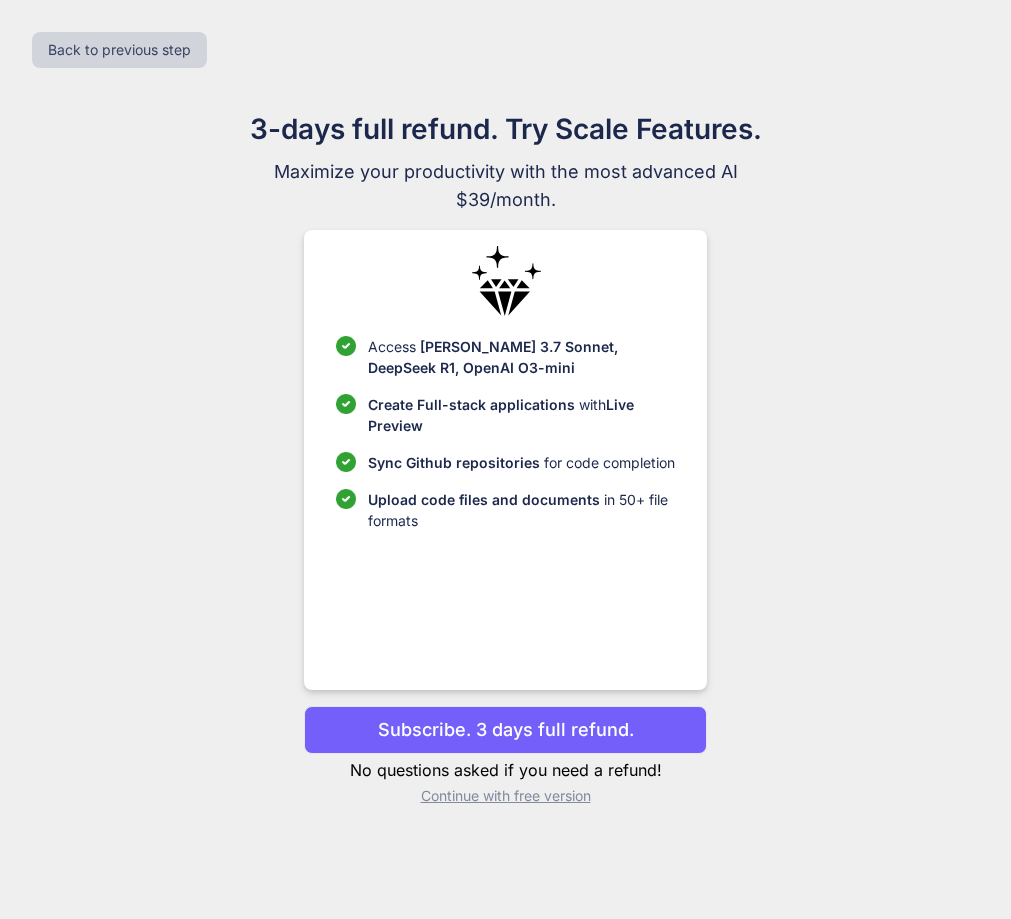 click on "Subscribe. 3 days full refund." at bounding box center (506, 729) 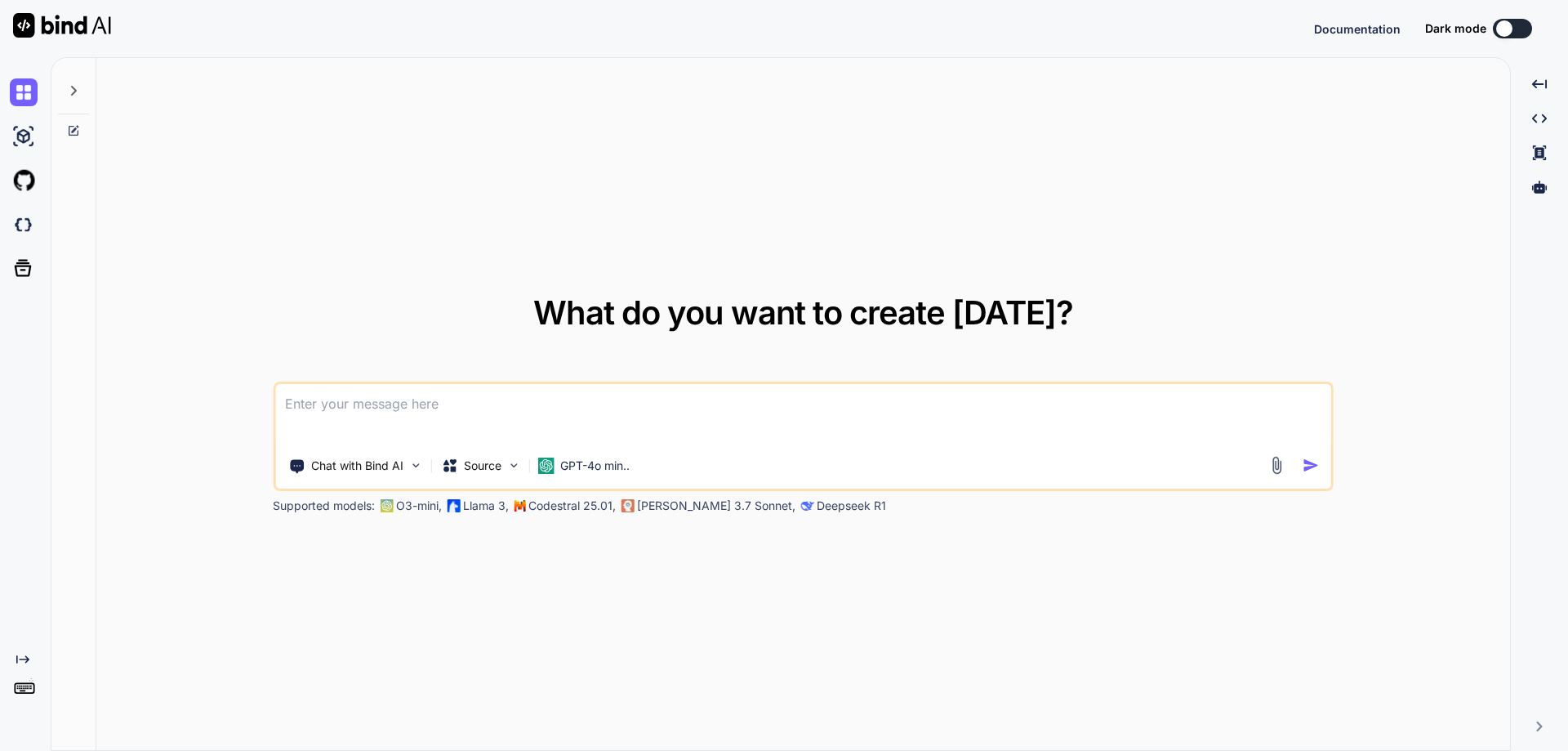 scroll, scrollTop: 0, scrollLeft: 0, axis: both 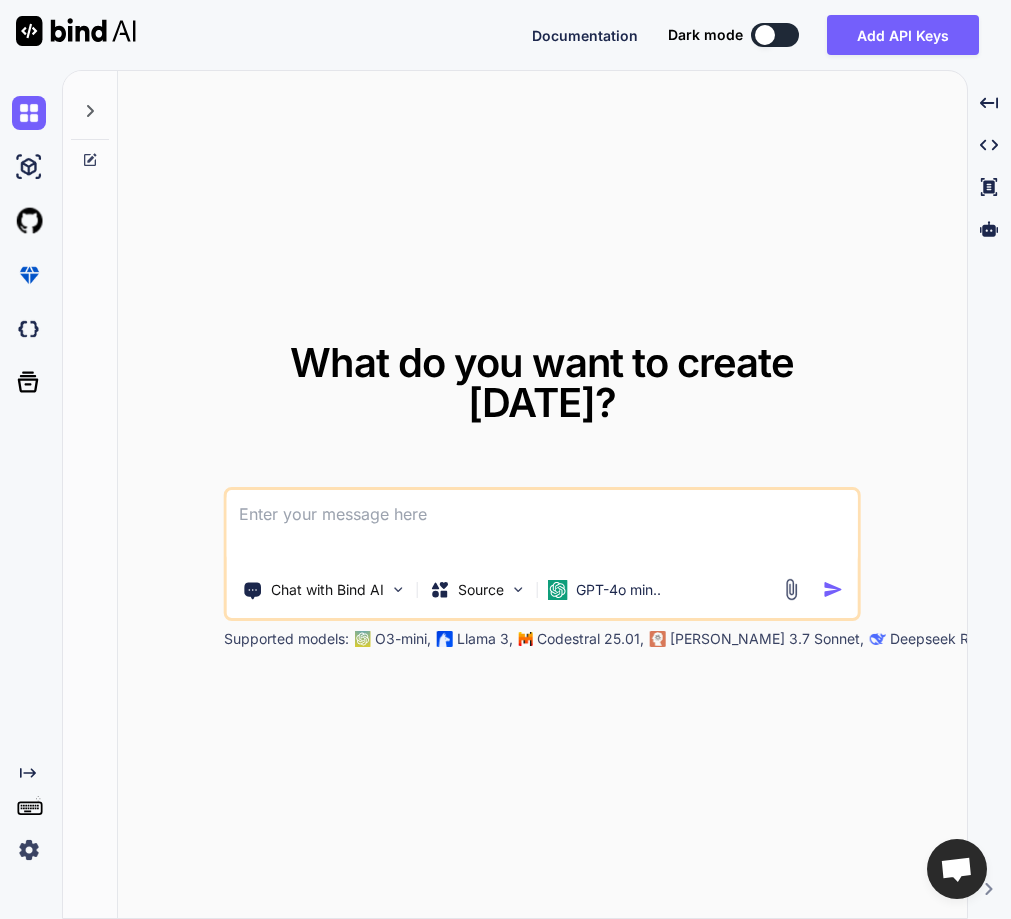 click at bounding box center [29, 850] 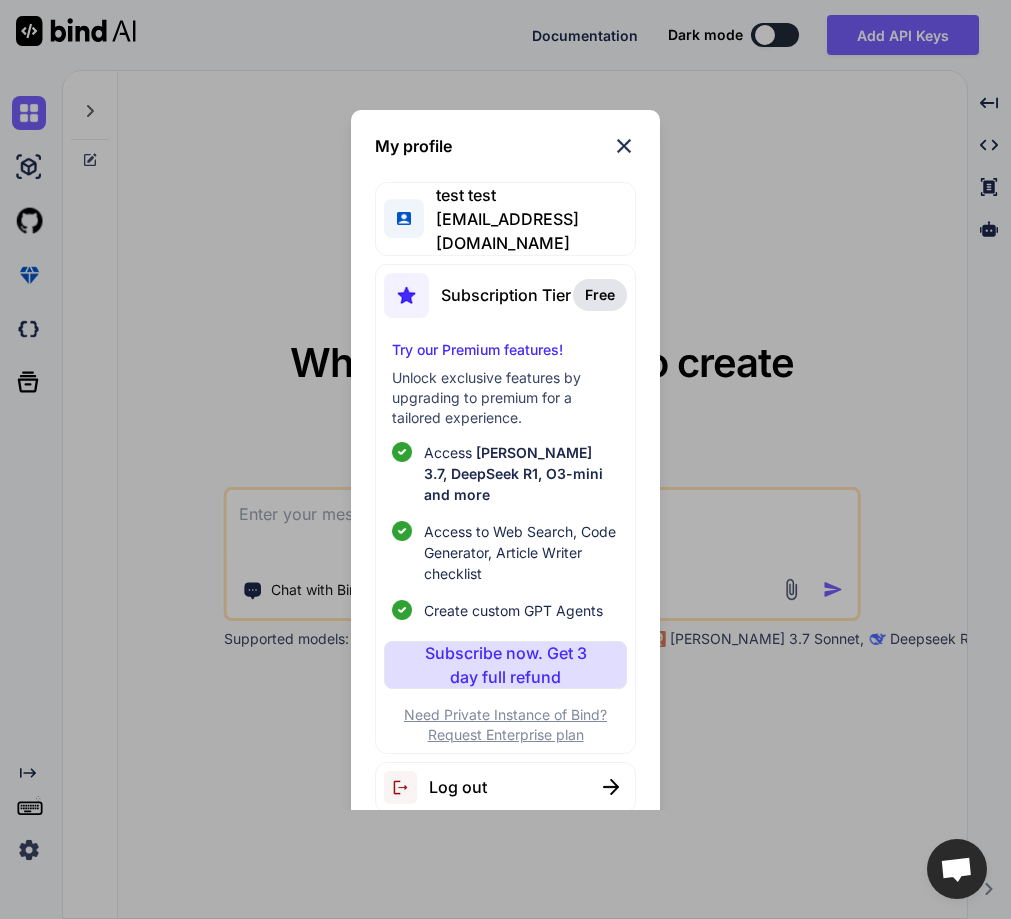 click on "My profile test test [EMAIL_ADDRESS][DOMAIN_NAME] Subscription Tier Free Try our Premium features! Unlock exclusive features by upgrading to premium for a tailored experience.   Access   [PERSON_NAME] 3.7, DeepSeek R1, O3-mini and more   Access to Web Search, Code Generator, Article Writer checklist   Create custom GPT Agents Subscribe now. Get 3 day full refund Need Private Instance of Bind? Request Enterprise plan Log out" at bounding box center (505, 459) 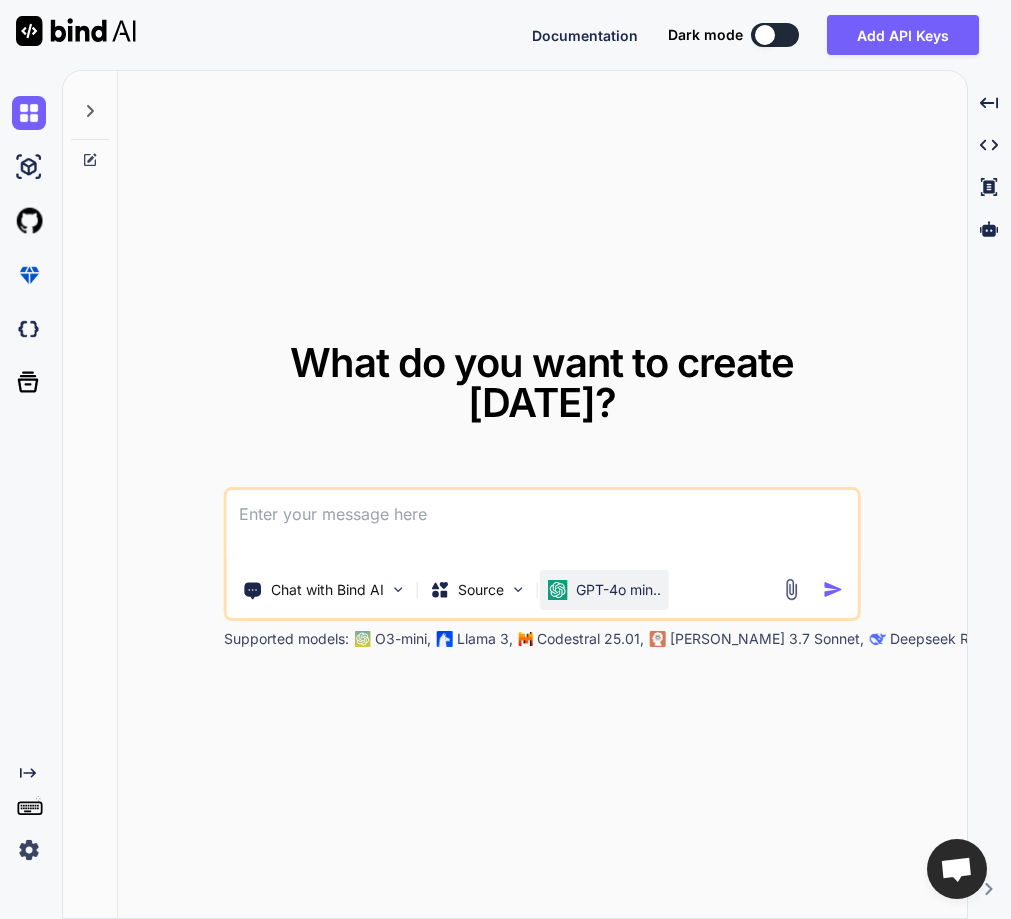 click on "GPT-4o min.." at bounding box center [618, 590] 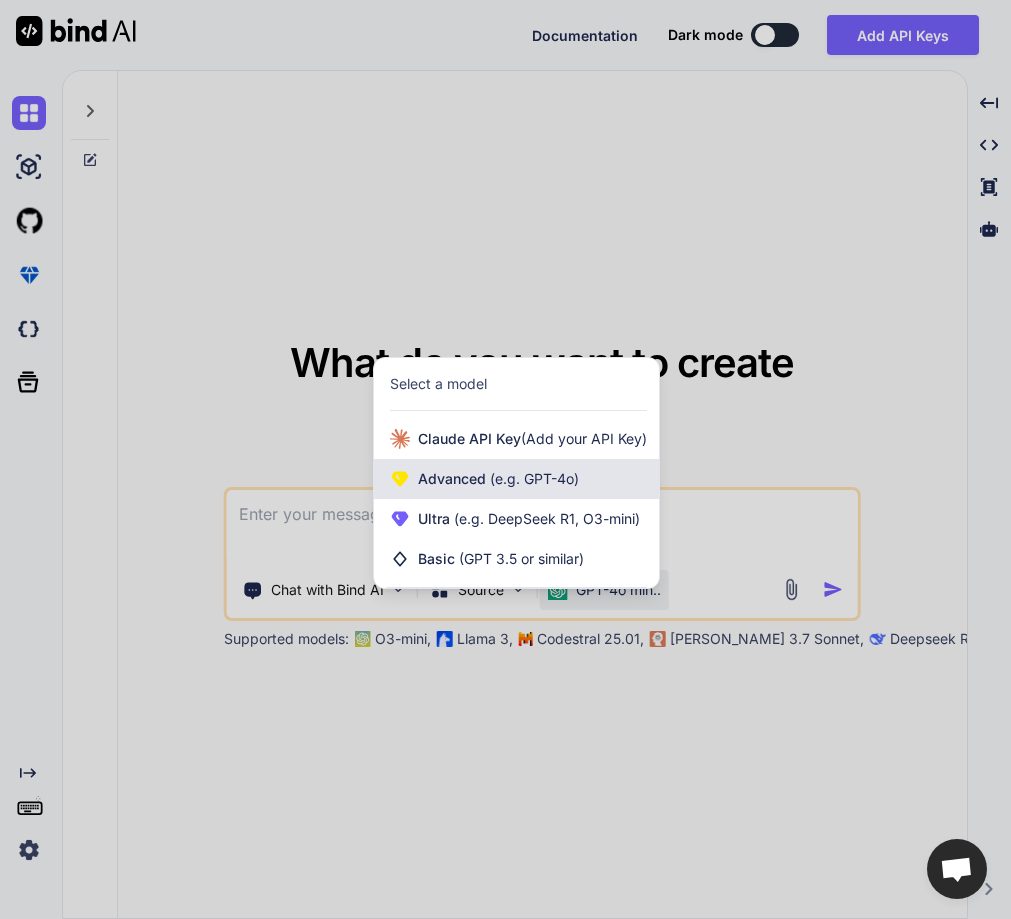 click on "Advanced     (e.g. GPT-4o)" at bounding box center [516, 479] 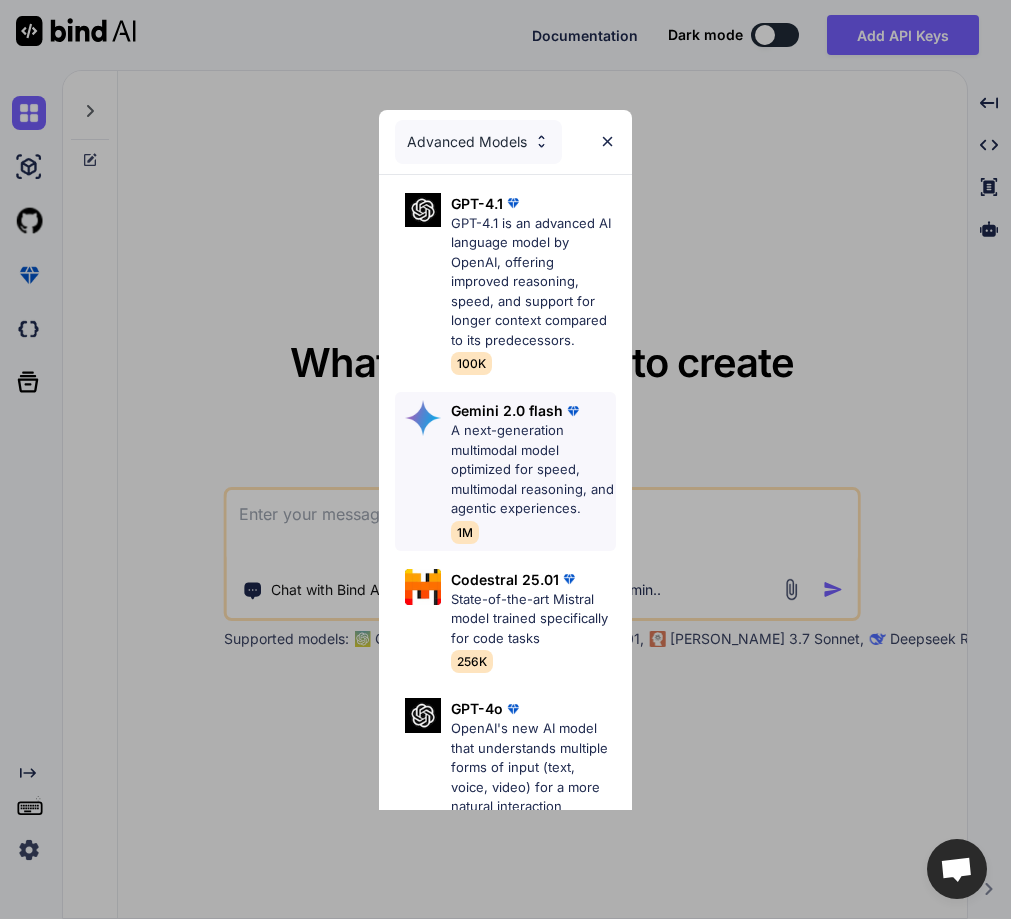 click on "Gemini 2.0 flash" at bounding box center (507, 410) 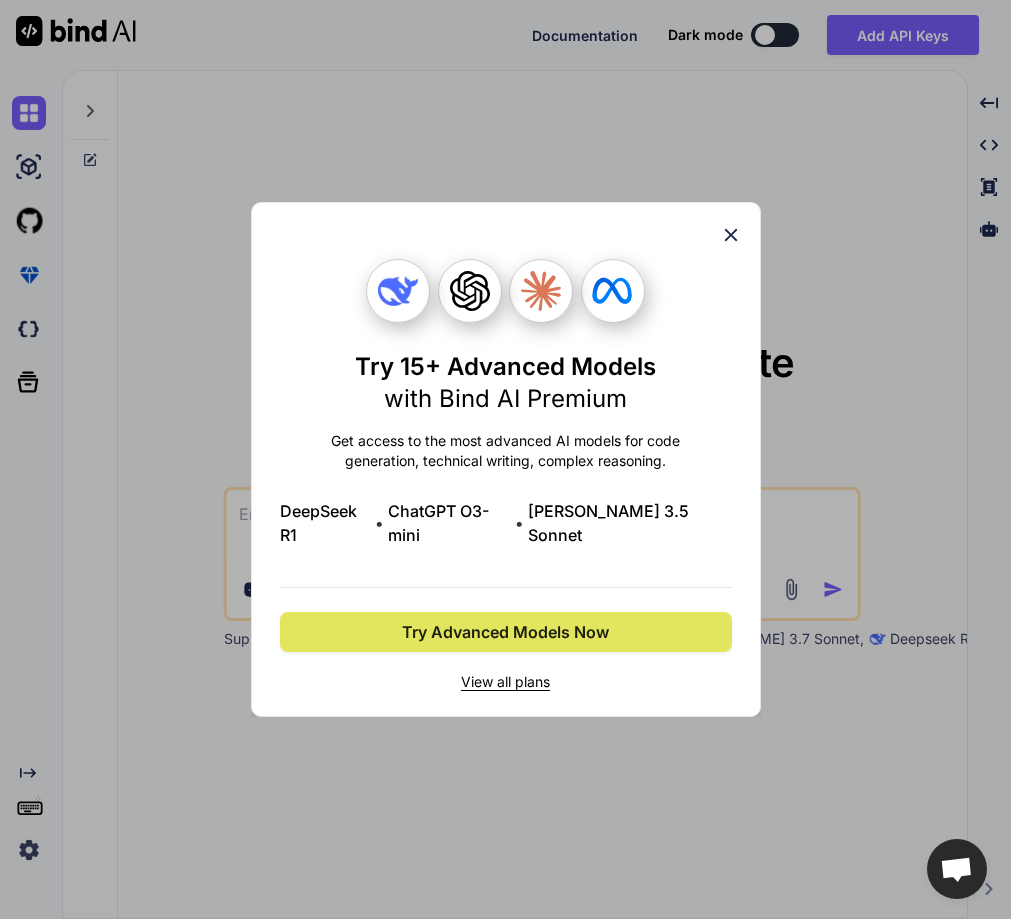 click on "Try Advanced Models Now" at bounding box center (505, 632) 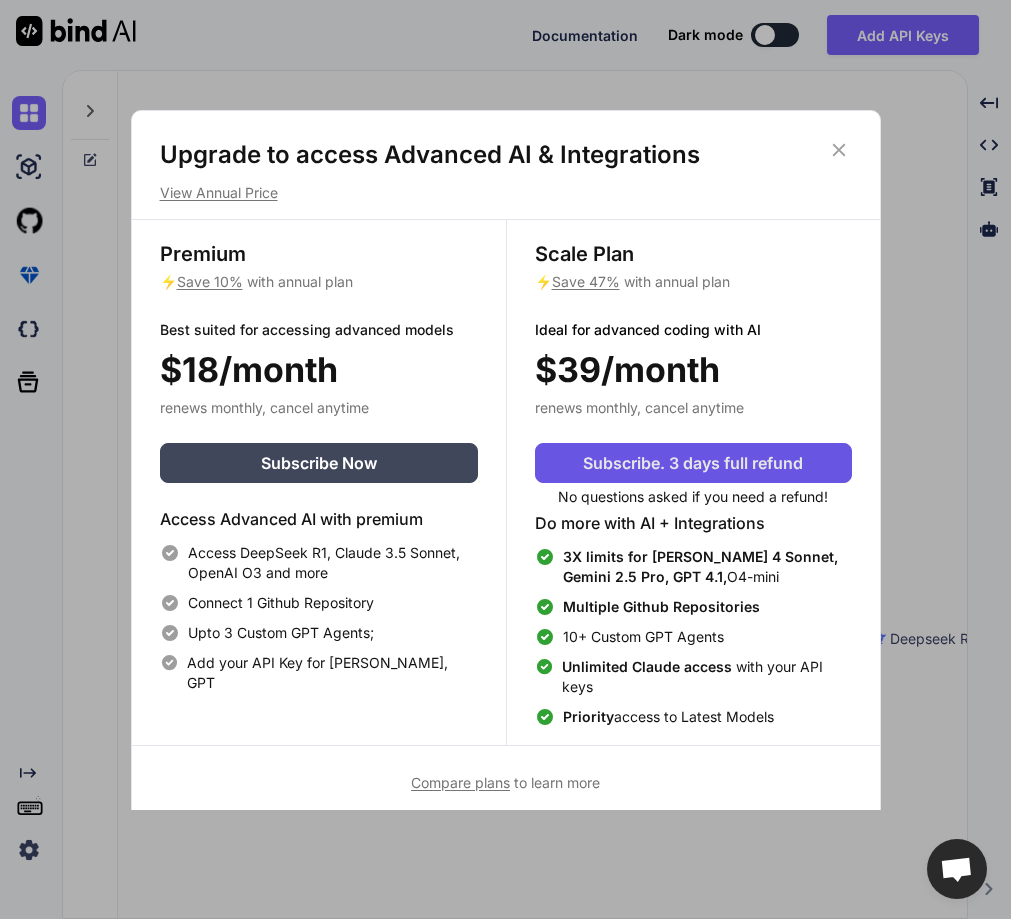 click on "Subscribe. 3 days full refund" at bounding box center [693, 463] 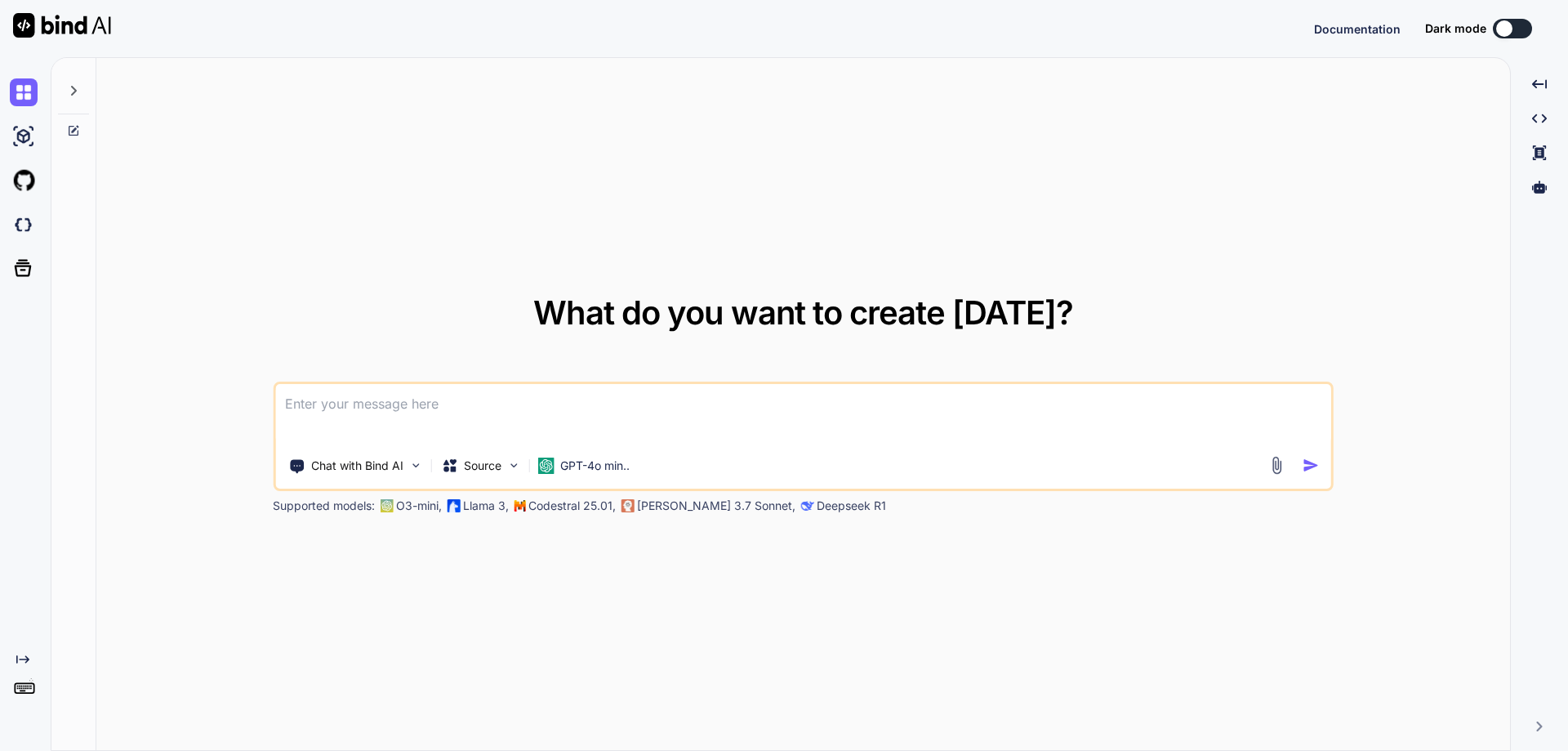 scroll, scrollTop: 0, scrollLeft: 0, axis: both 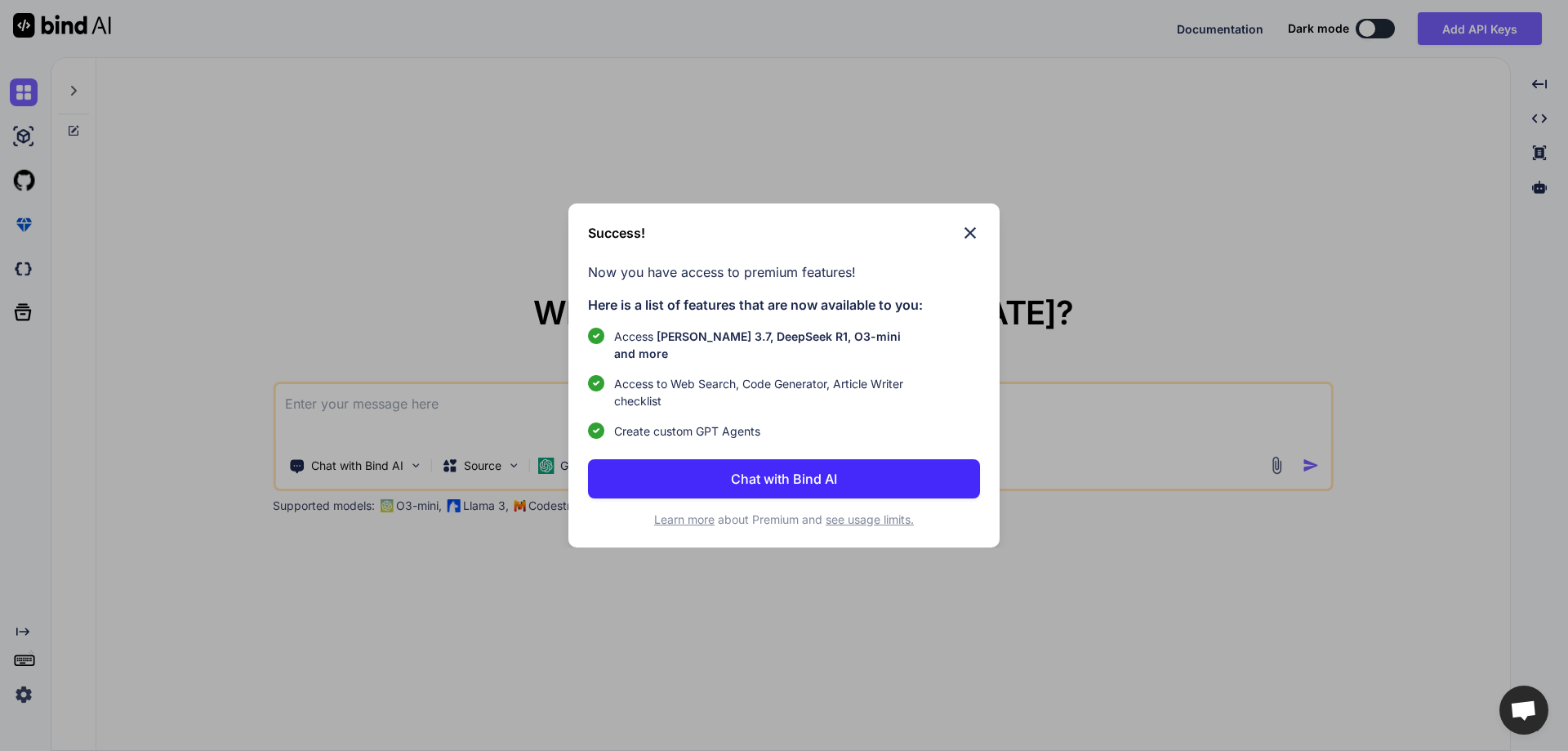 click on "Chat with Bind AI" at bounding box center [784, 479] 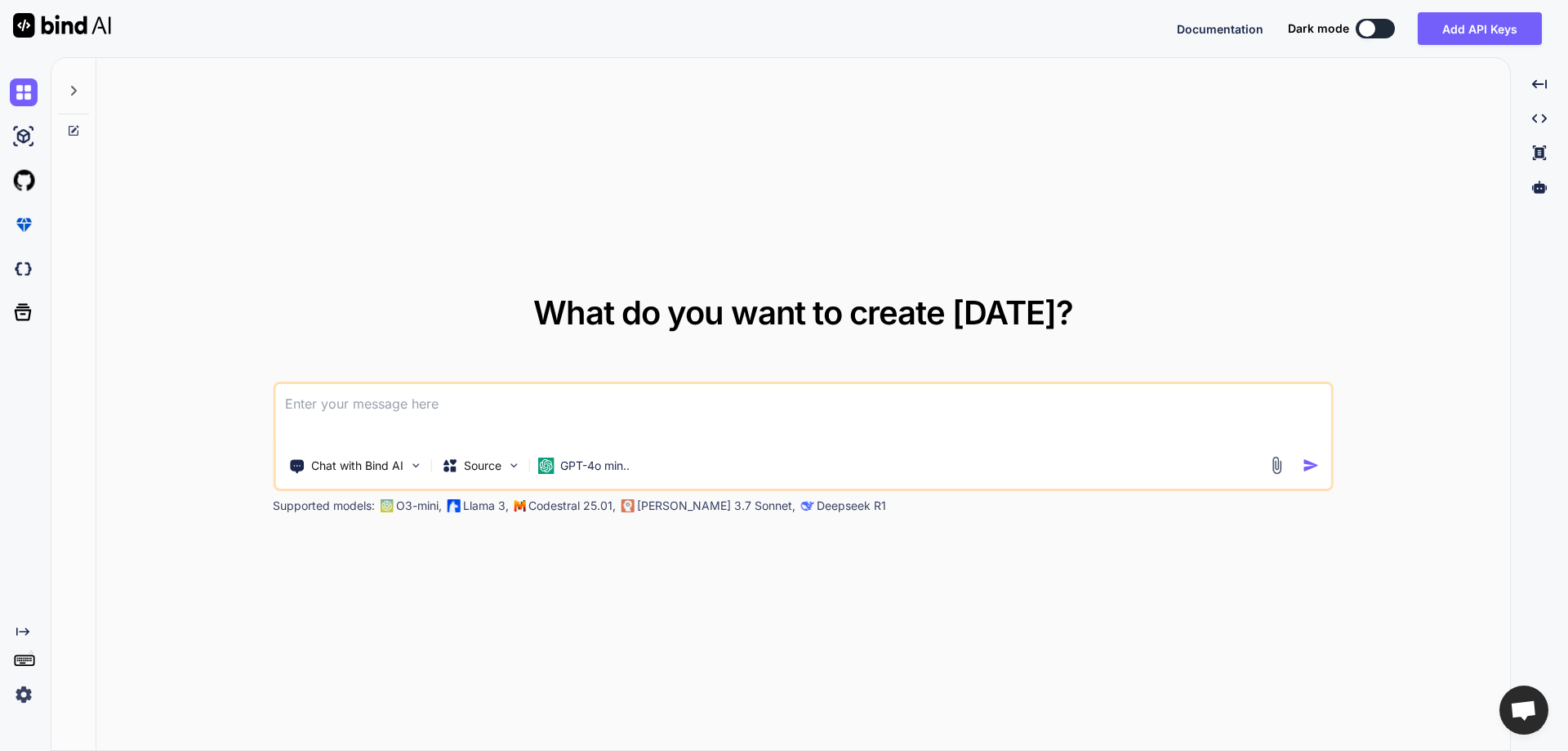 click at bounding box center [24, 695] 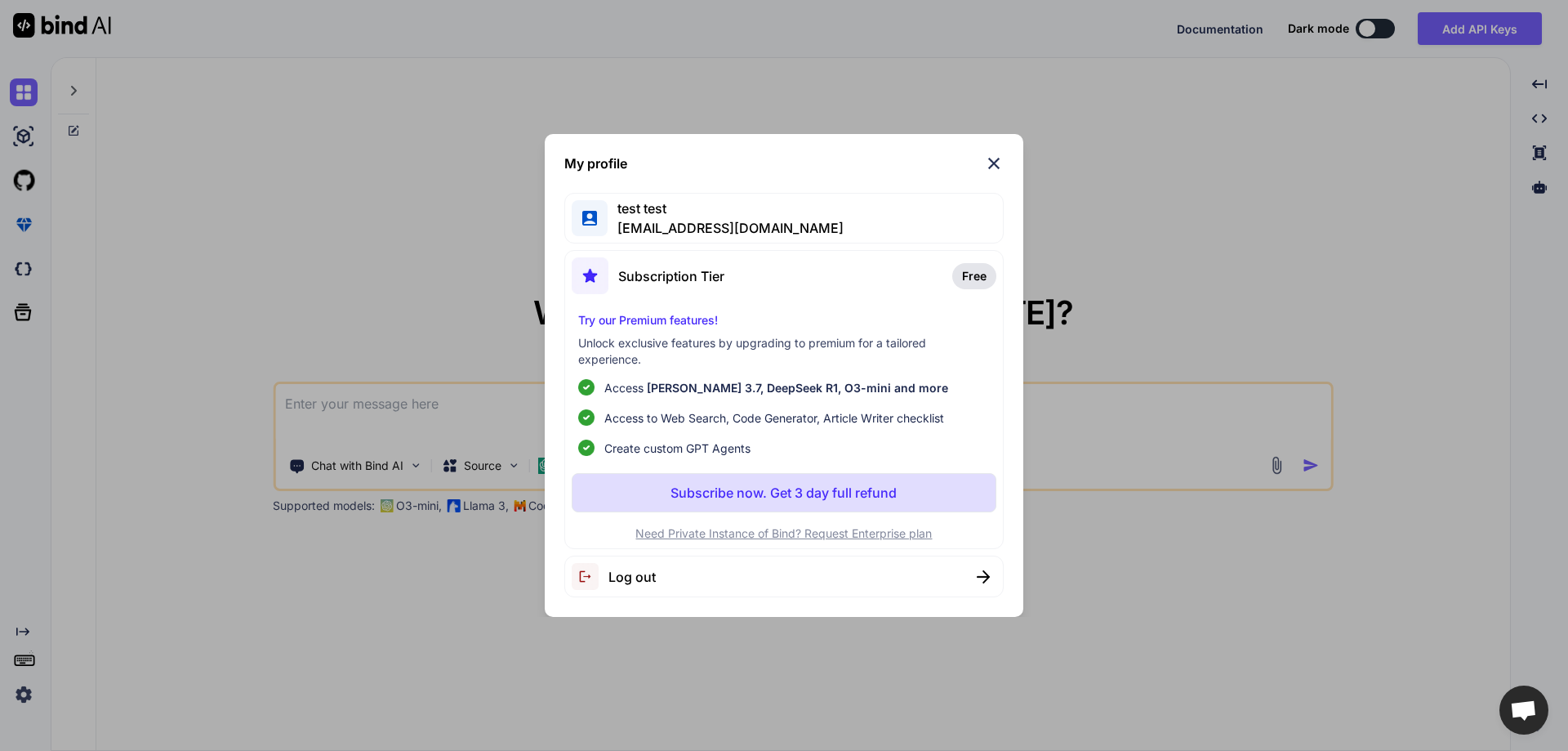 click at bounding box center [994, 163] 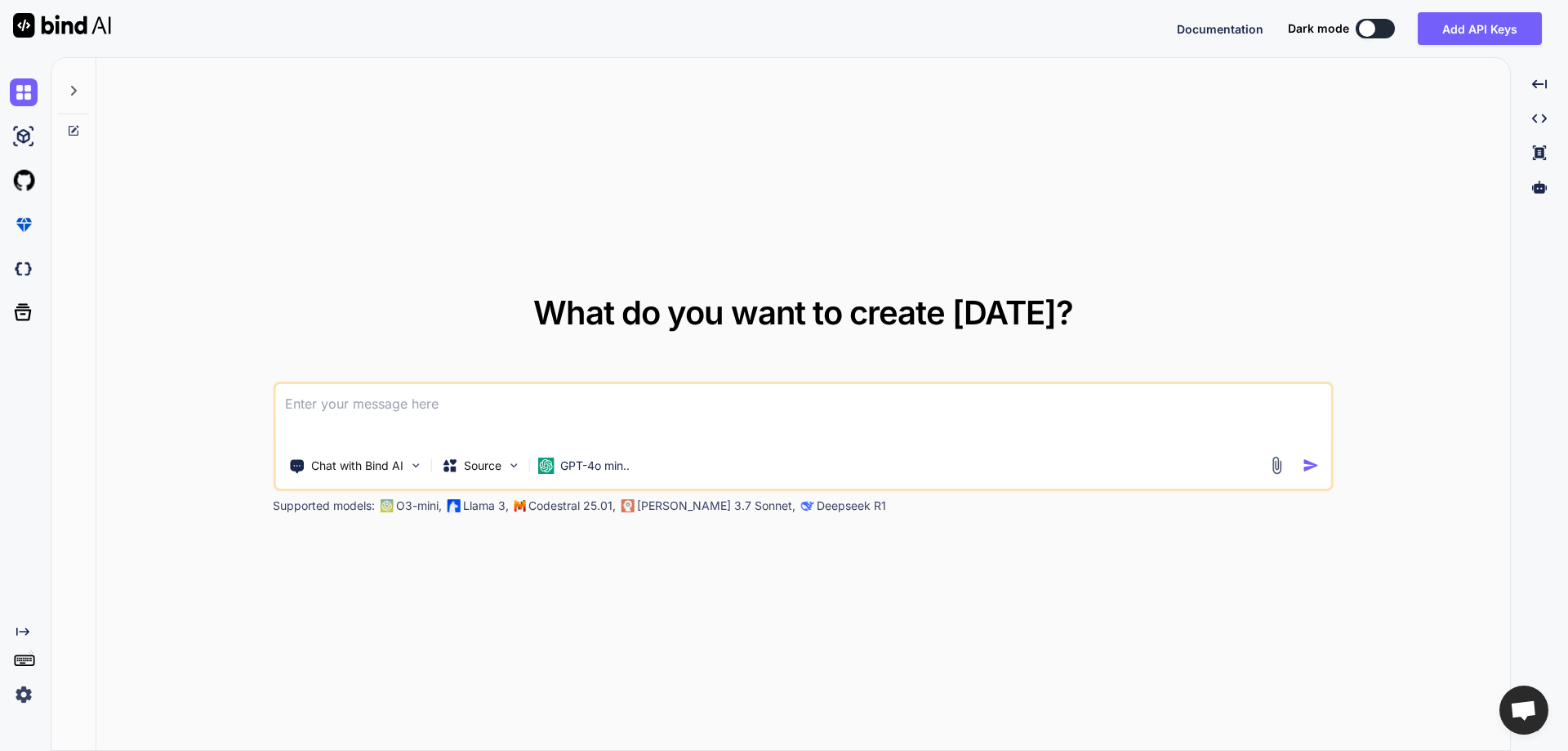 click at bounding box center (24, 695) 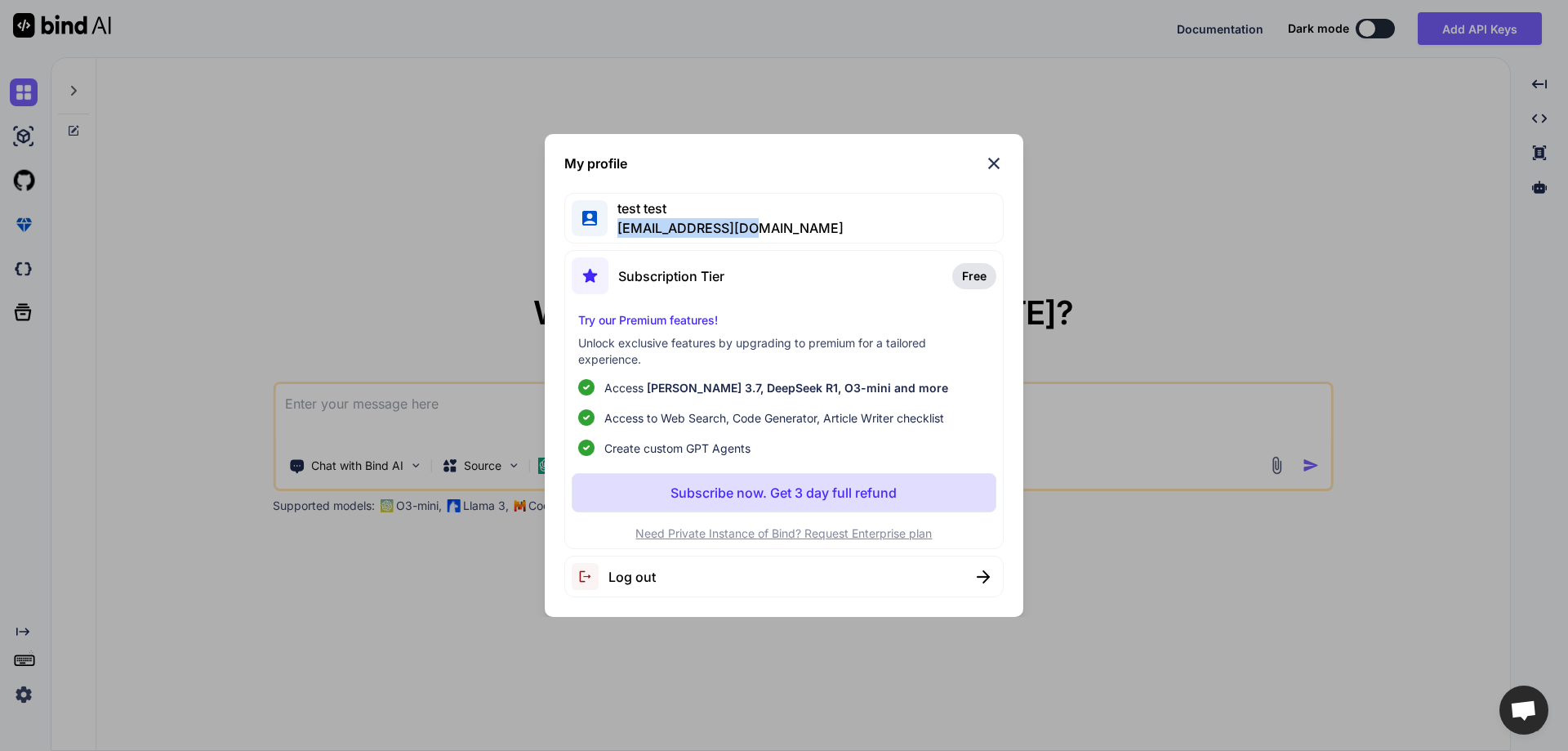 drag, startPoint x: 777, startPoint y: 234, endPoint x: 612, endPoint y: 234, distance: 165 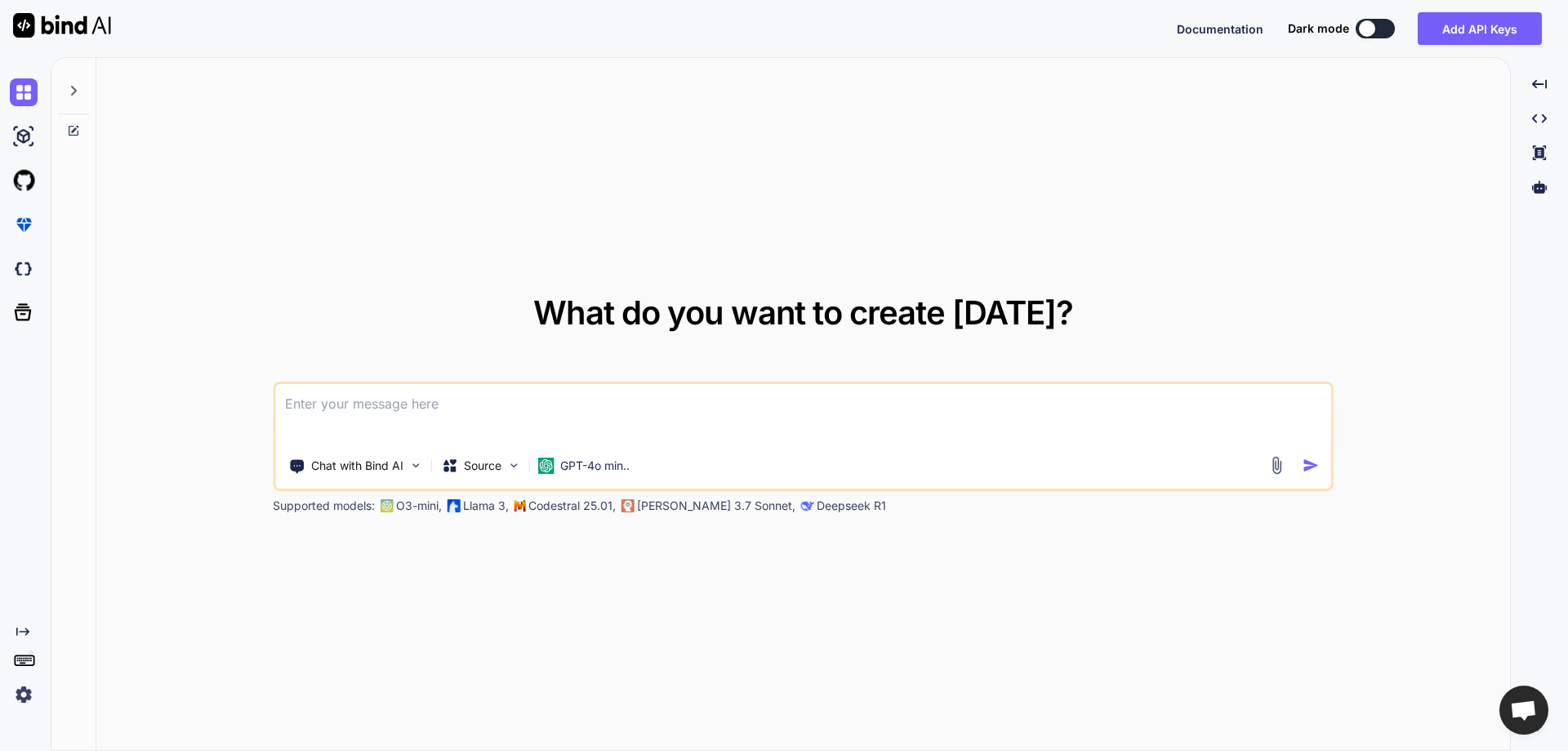 click at bounding box center (1276, 465) 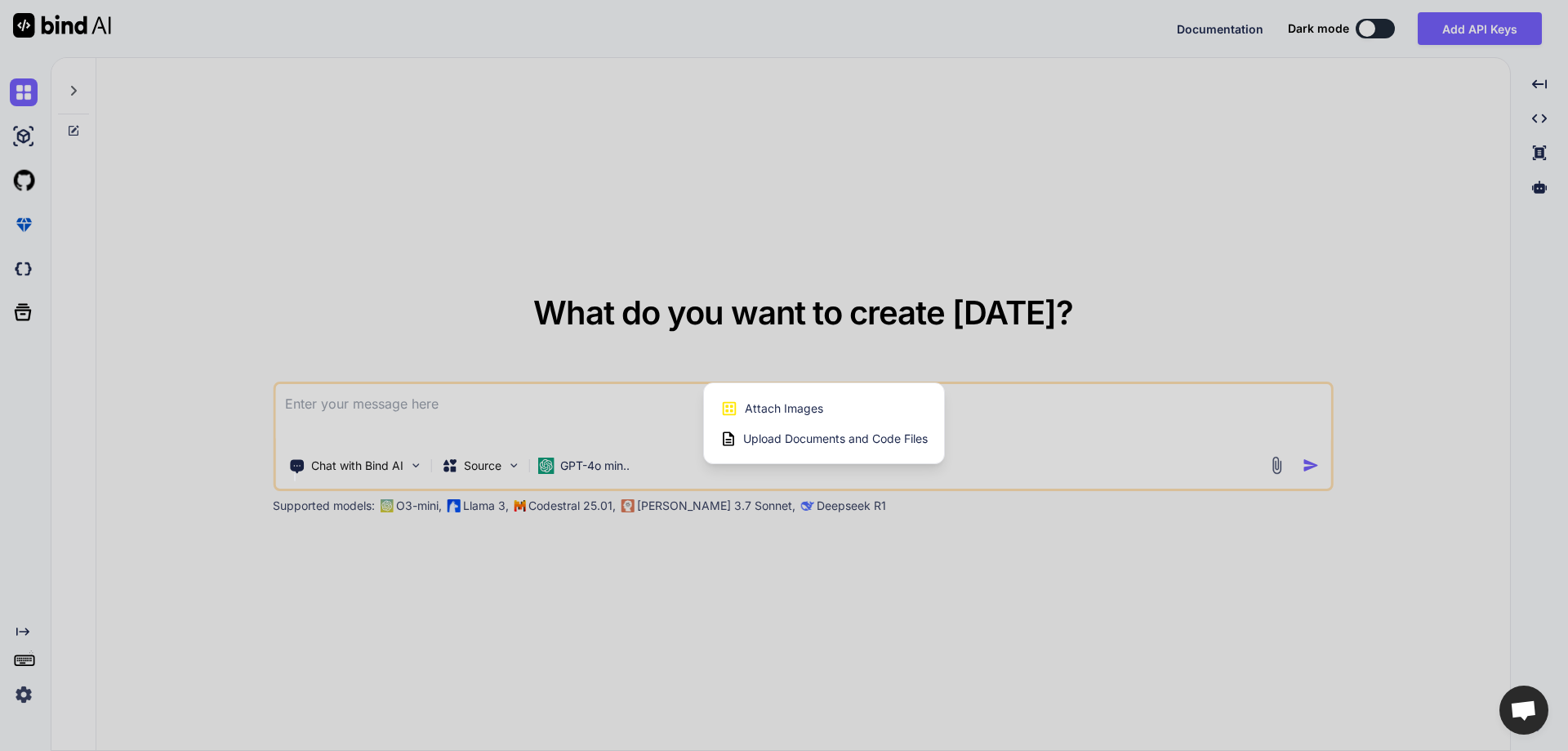 click at bounding box center (784, 375) 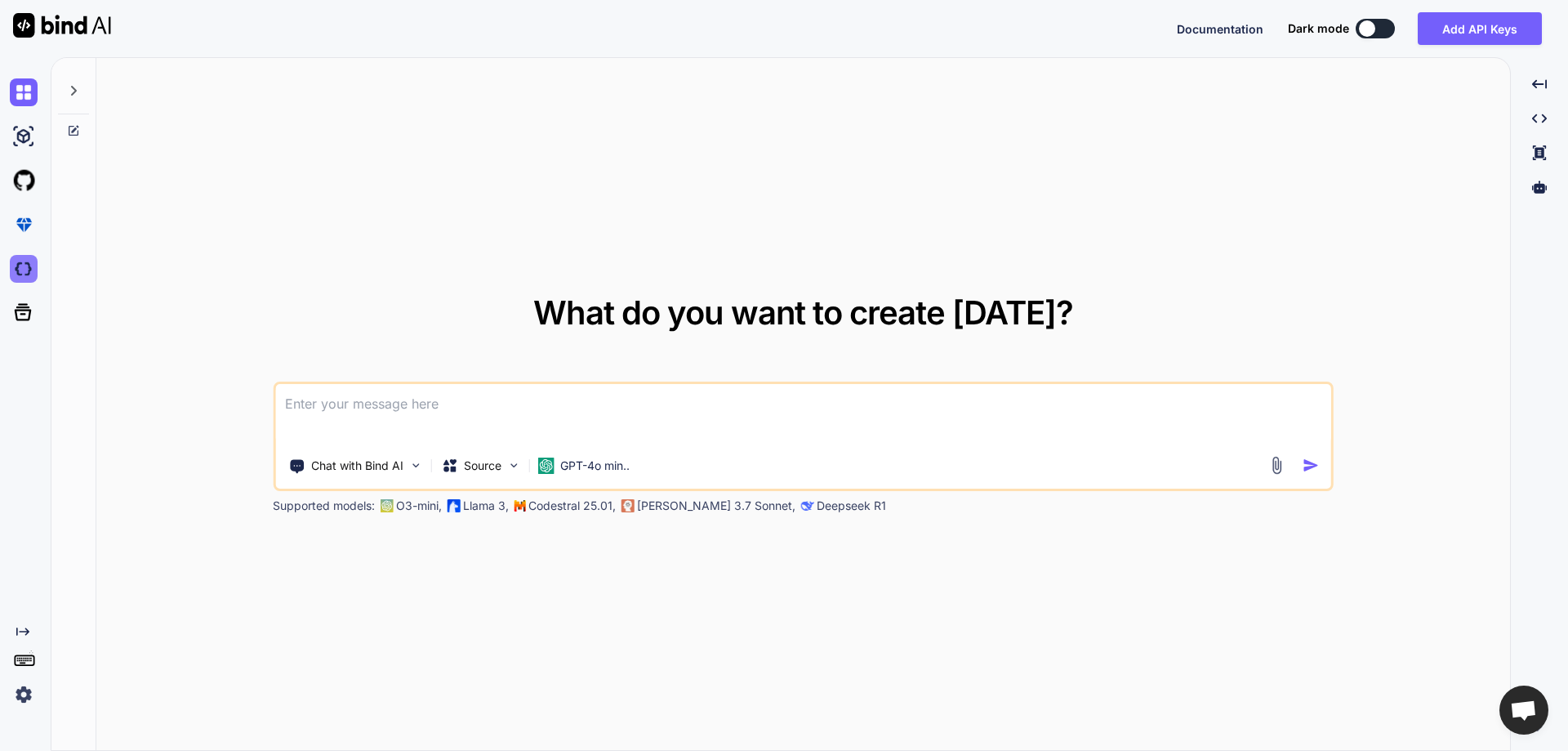 click at bounding box center [24, 269] 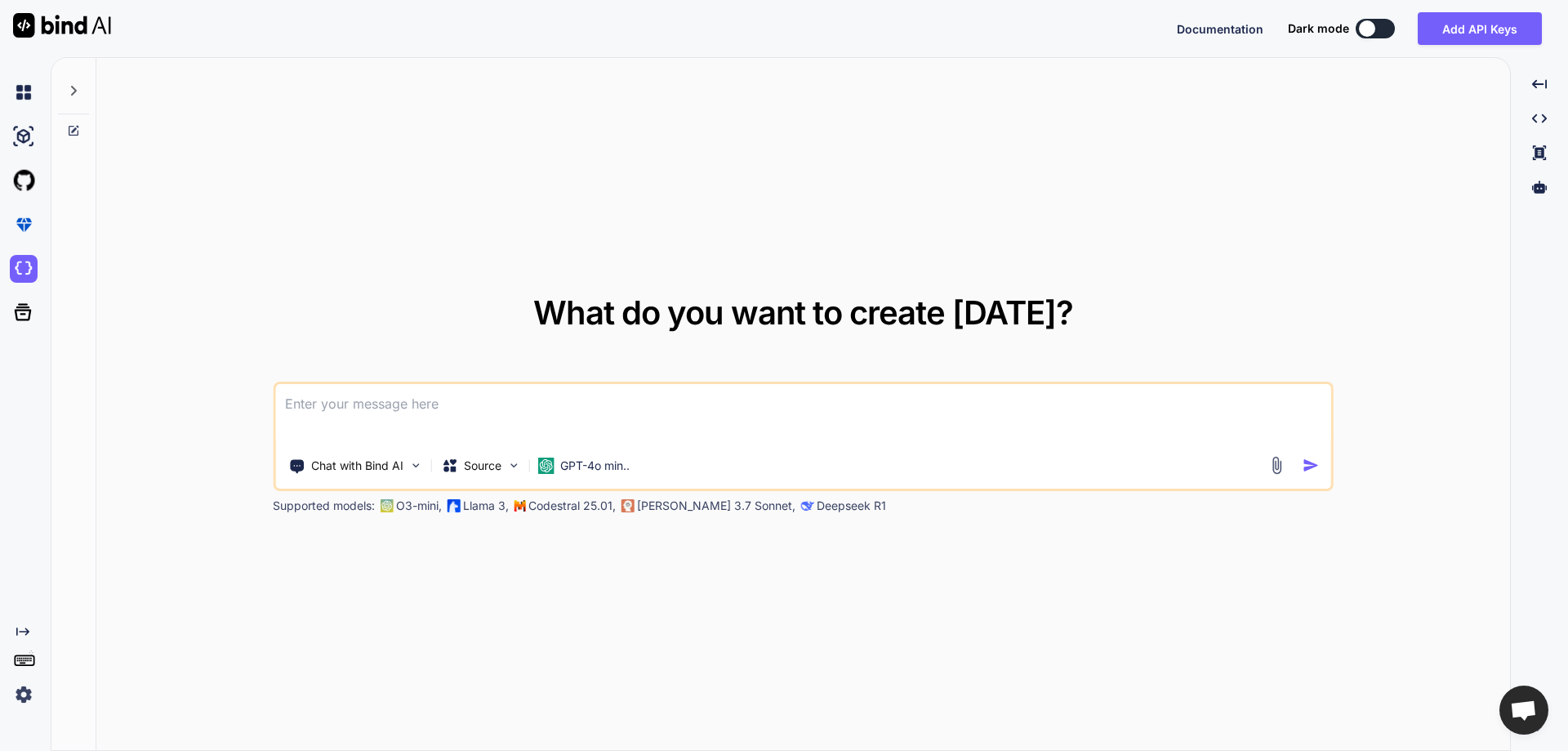 click at bounding box center (24, 695) 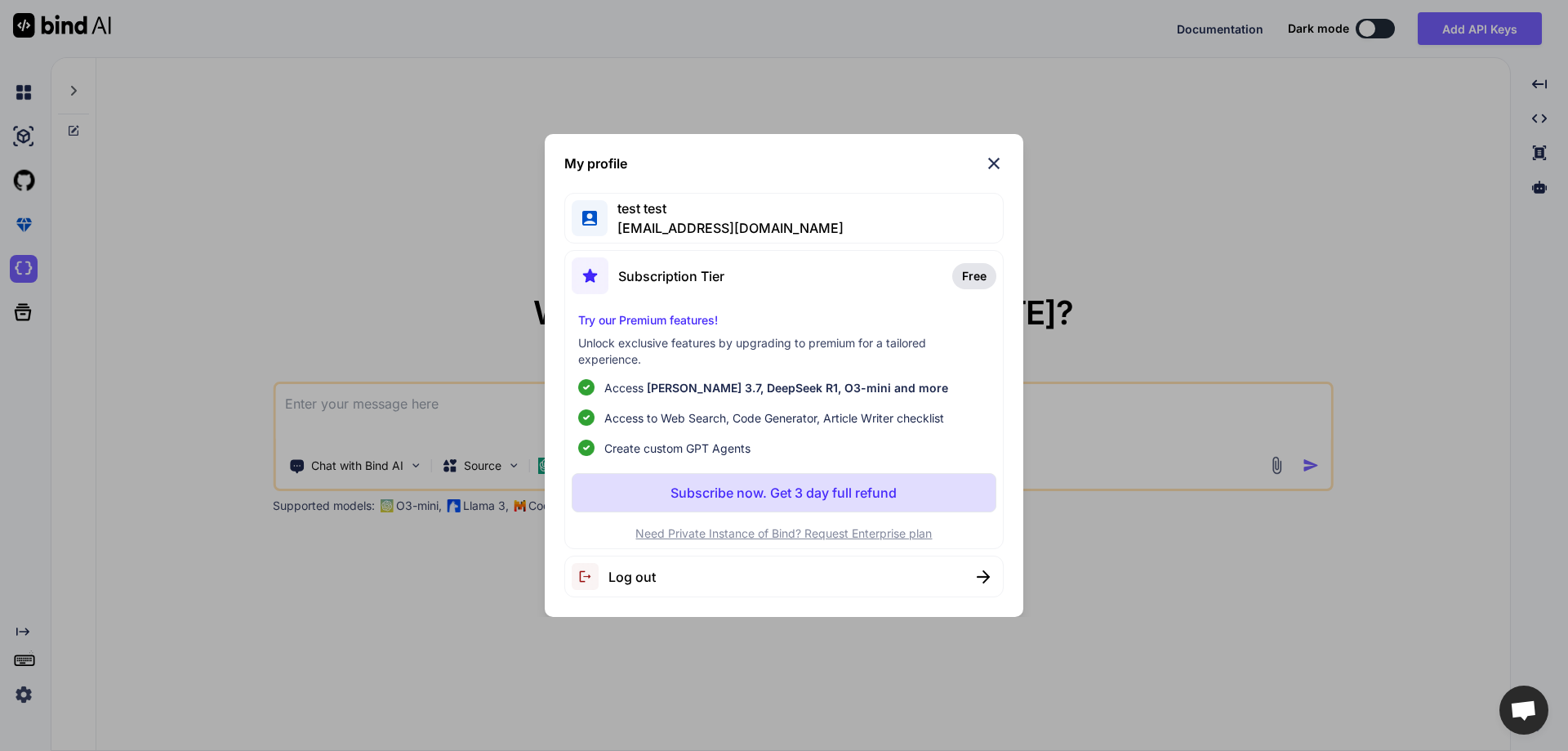 click on "My profile test test test03@yopmail.com Subscription Tier Free Try our Premium features! Unlock exclusive features by upgrading to premium for a tailored experience.   Access   Claude 3.7, DeepSeek R1, O3-mini and more   Access to Web Search, Code Generator, Article Writer checklist   Create custom GPT Agents Subscribe now. Get 3 day full refund Need Private Instance of Bind? Request Enterprise plan Log out" at bounding box center [784, 375] 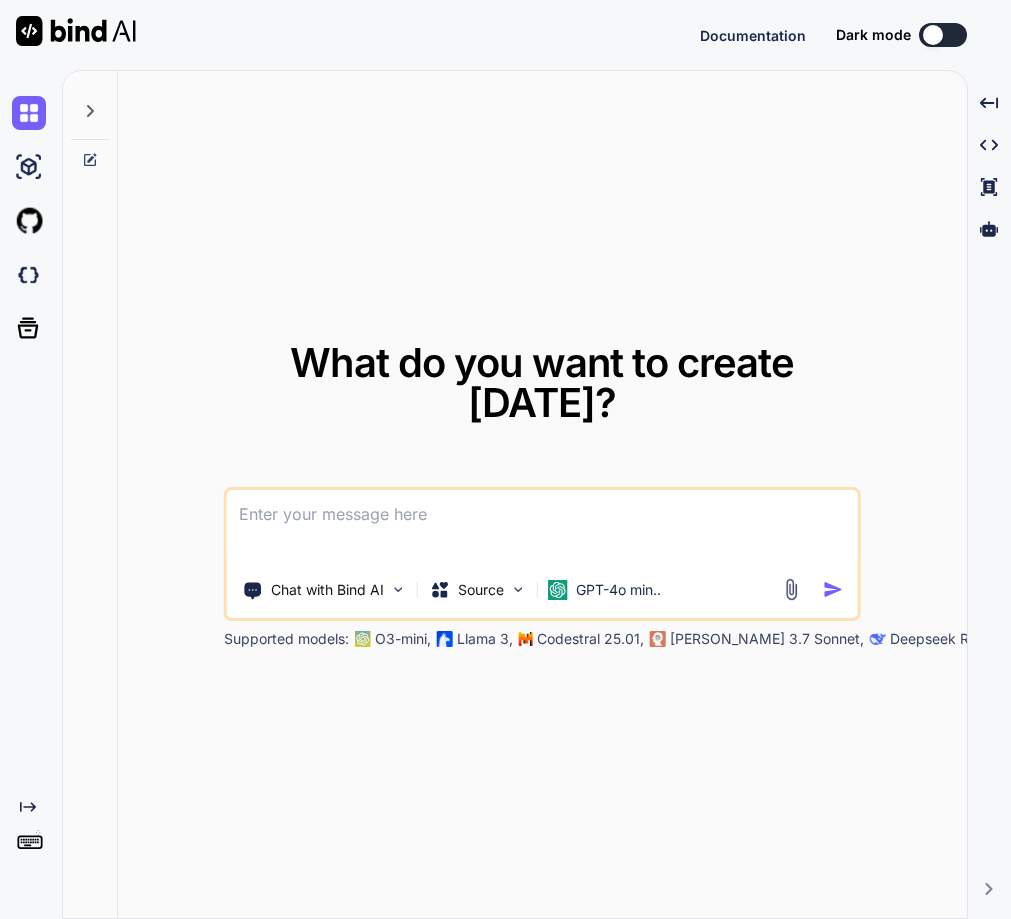 scroll, scrollTop: 0, scrollLeft: 0, axis: both 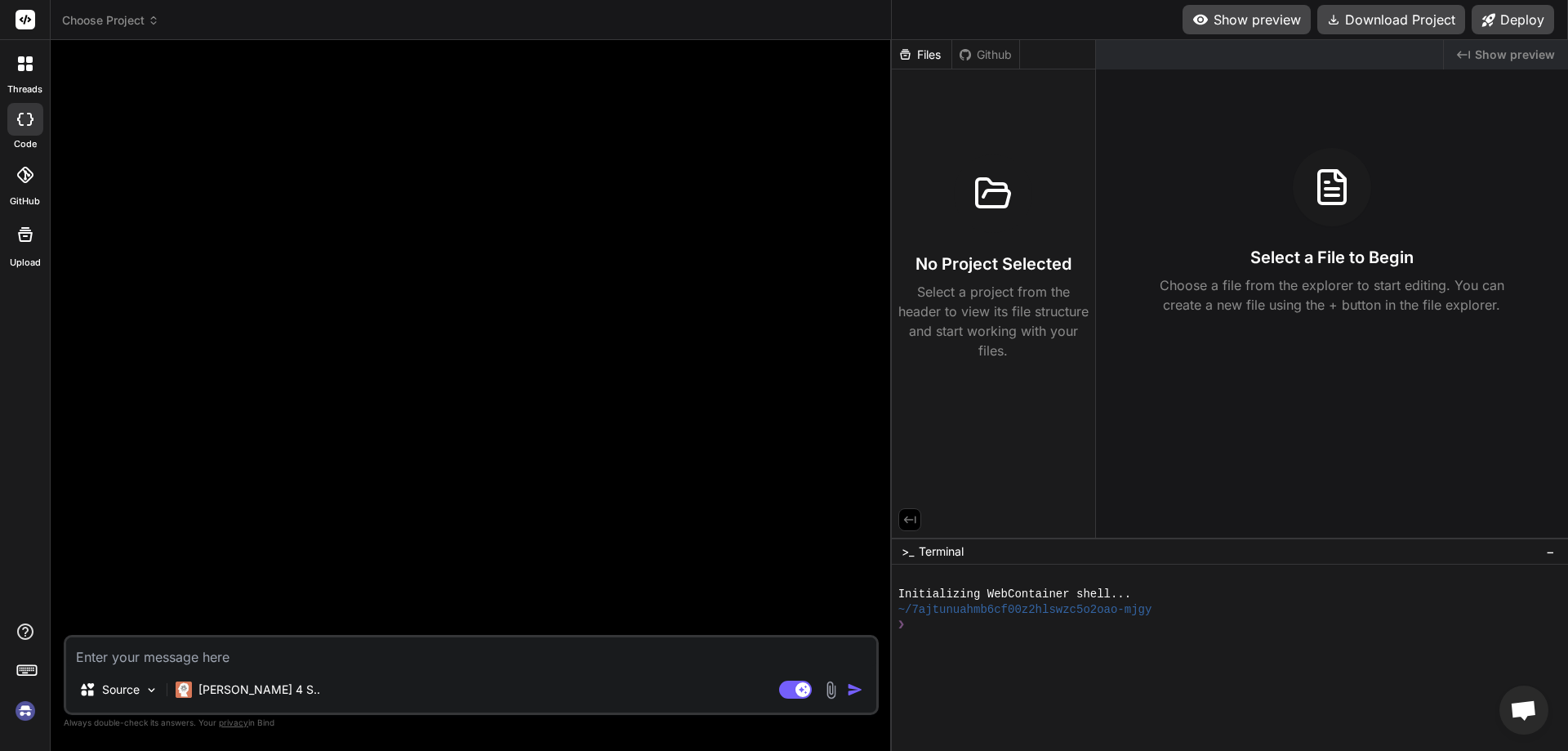 drag, startPoint x: 550, startPoint y: 443, endPoint x: 869, endPoint y: 443, distance: 319 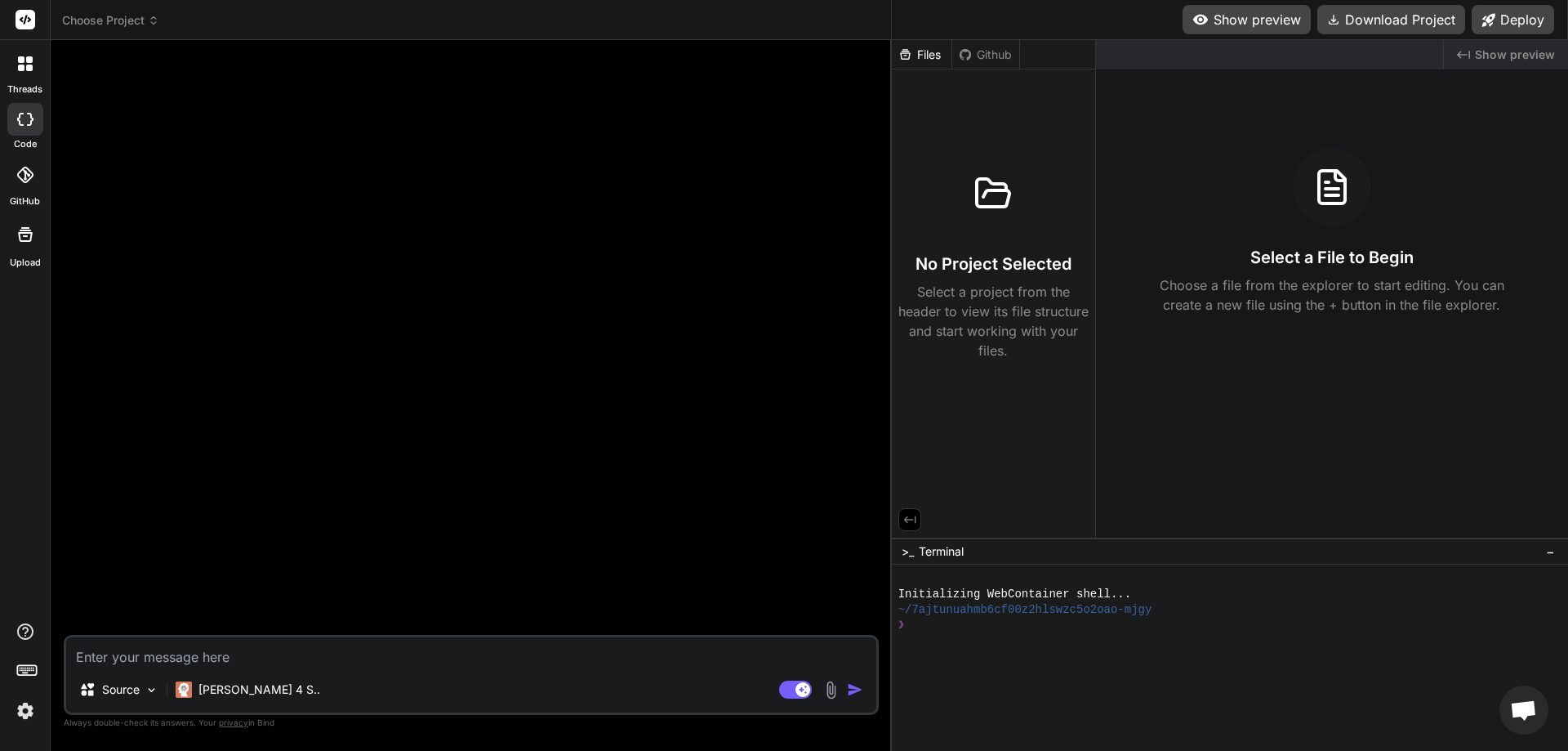 type on "x" 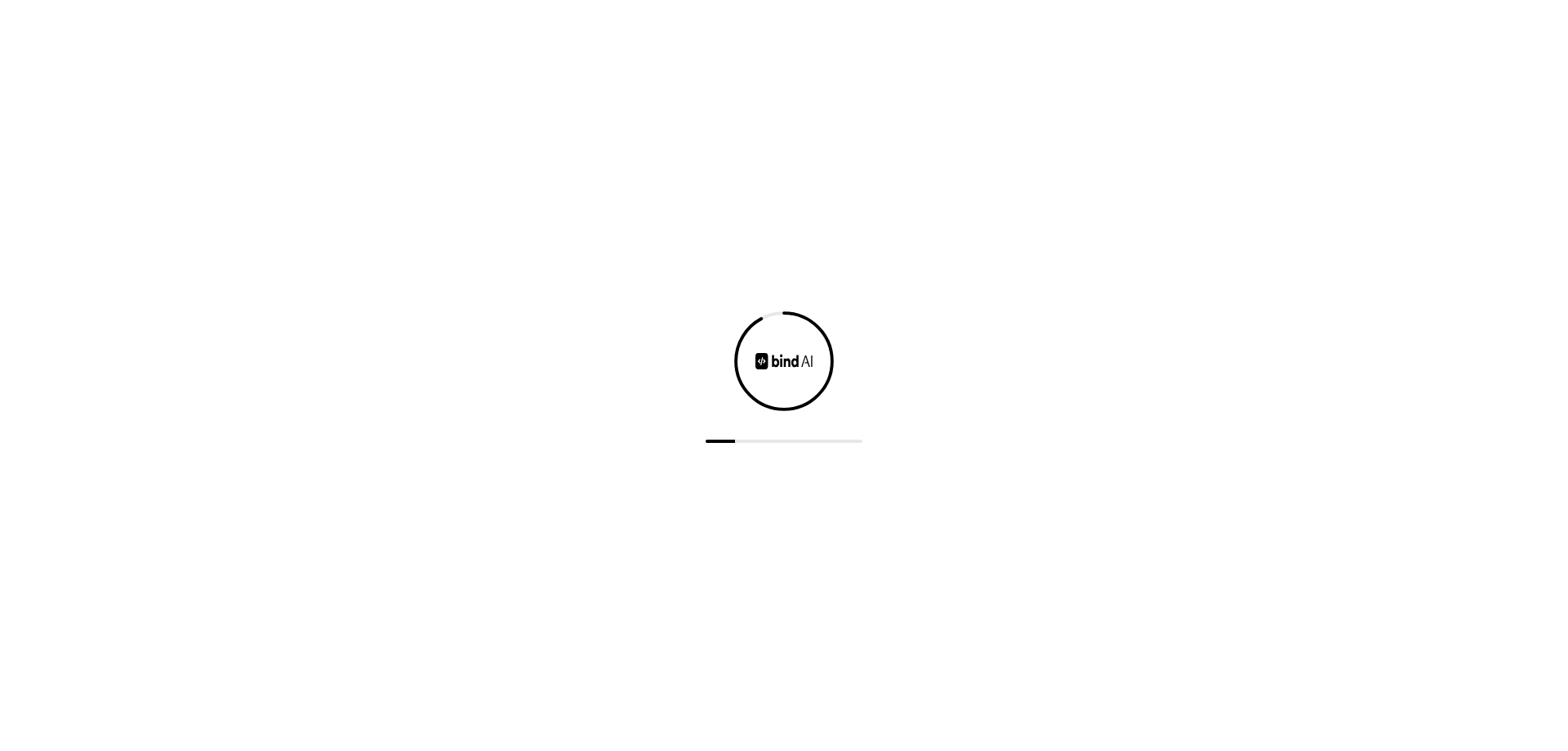 scroll, scrollTop: 0, scrollLeft: 0, axis: both 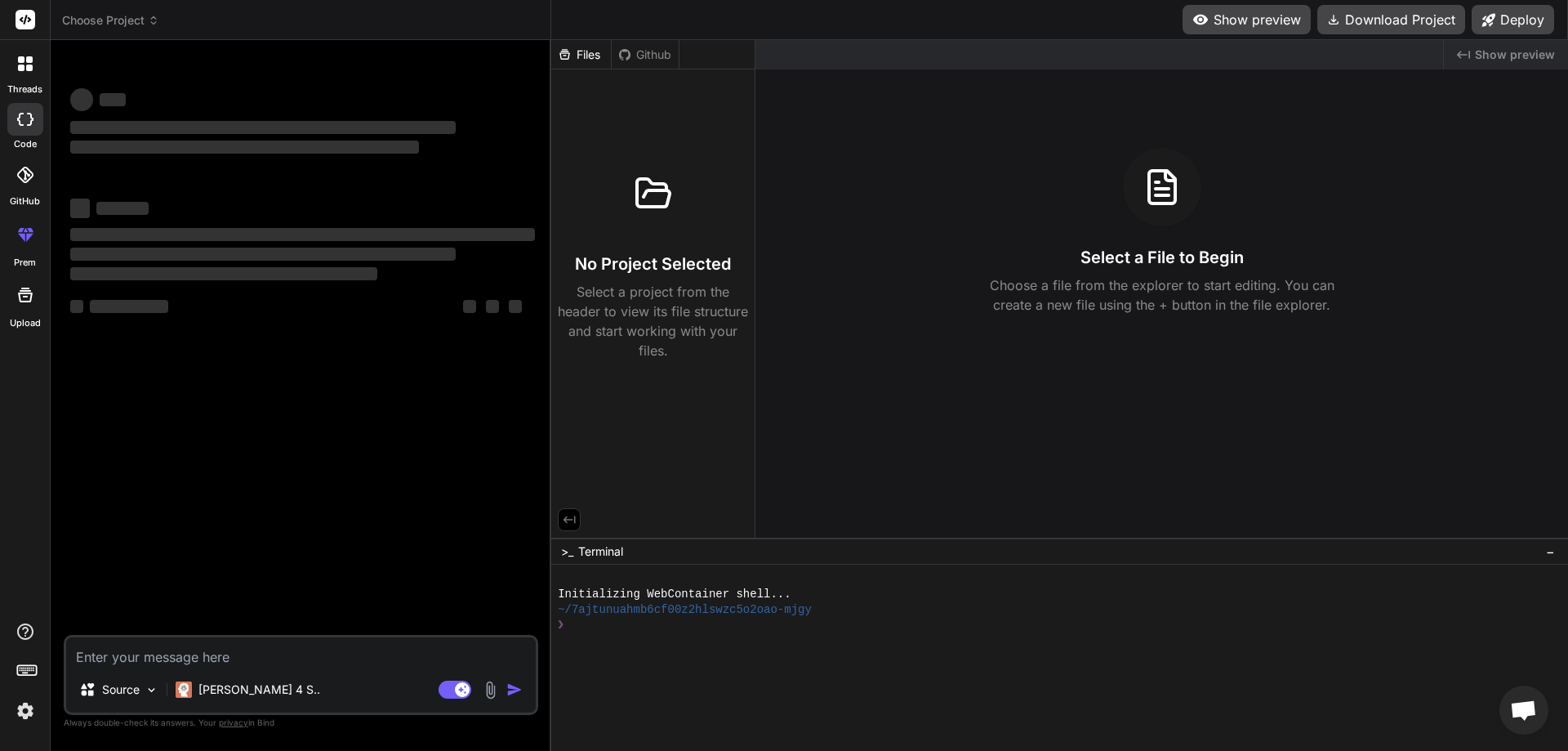 type on "x" 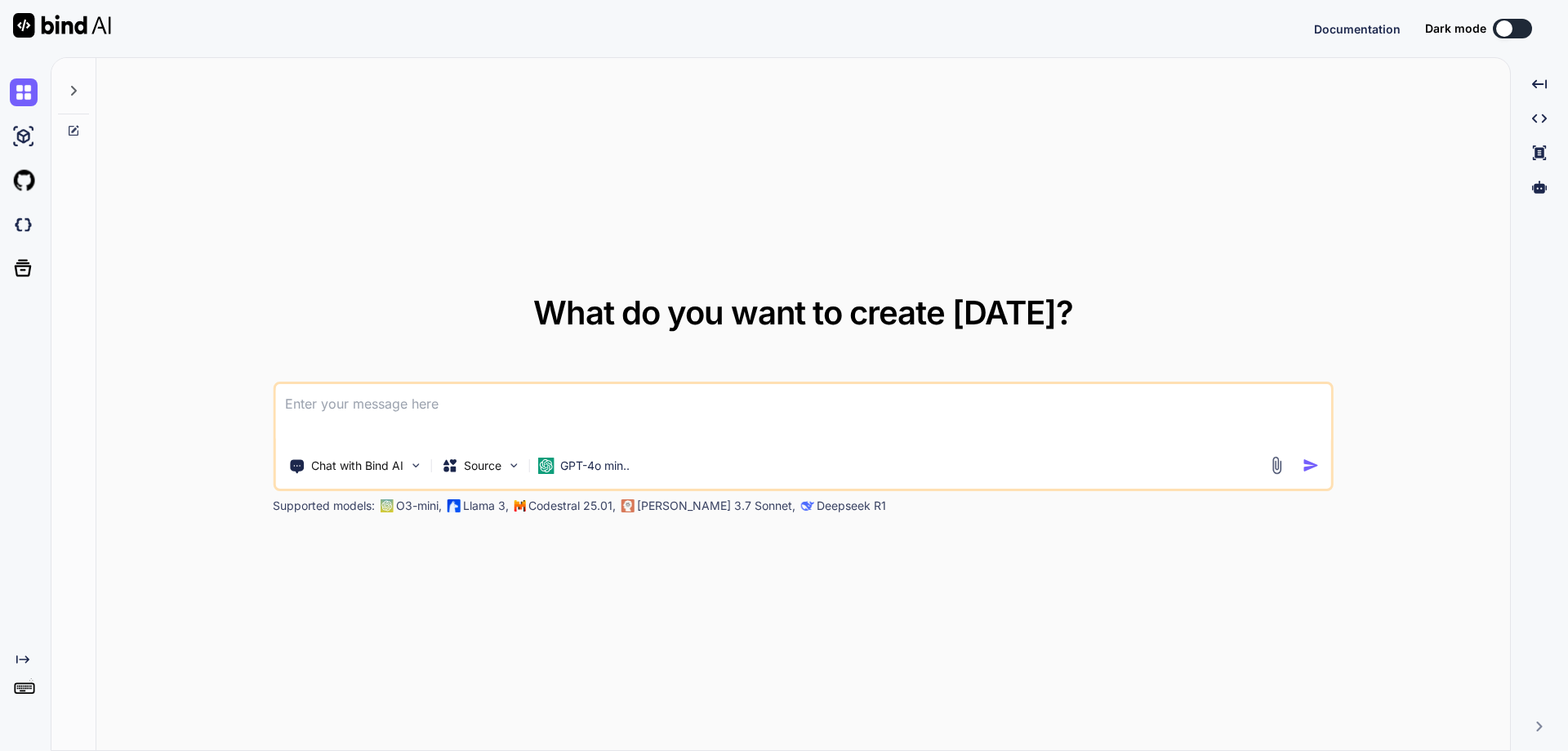 scroll, scrollTop: 0, scrollLeft: 0, axis: both 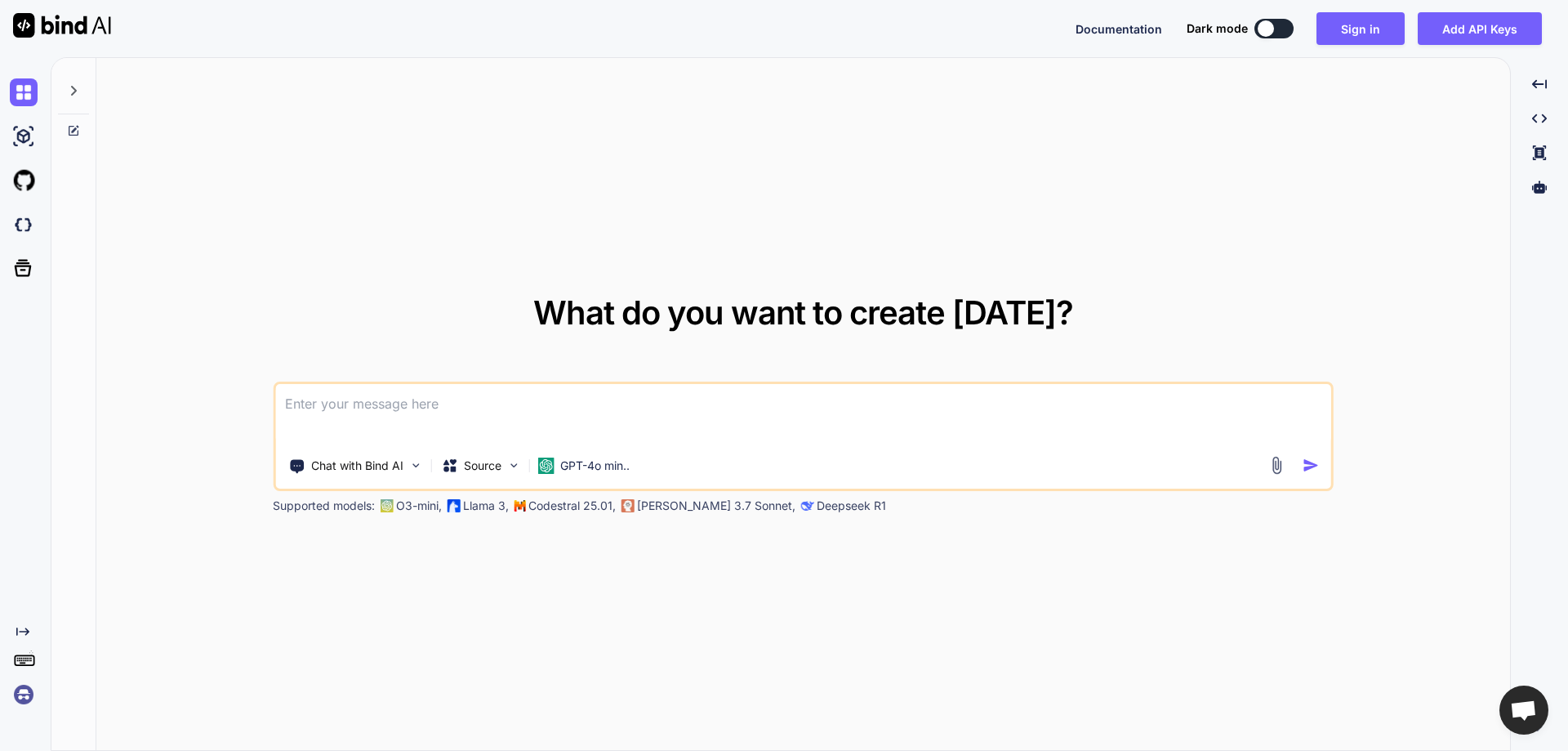 click at bounding box center (24, 695) 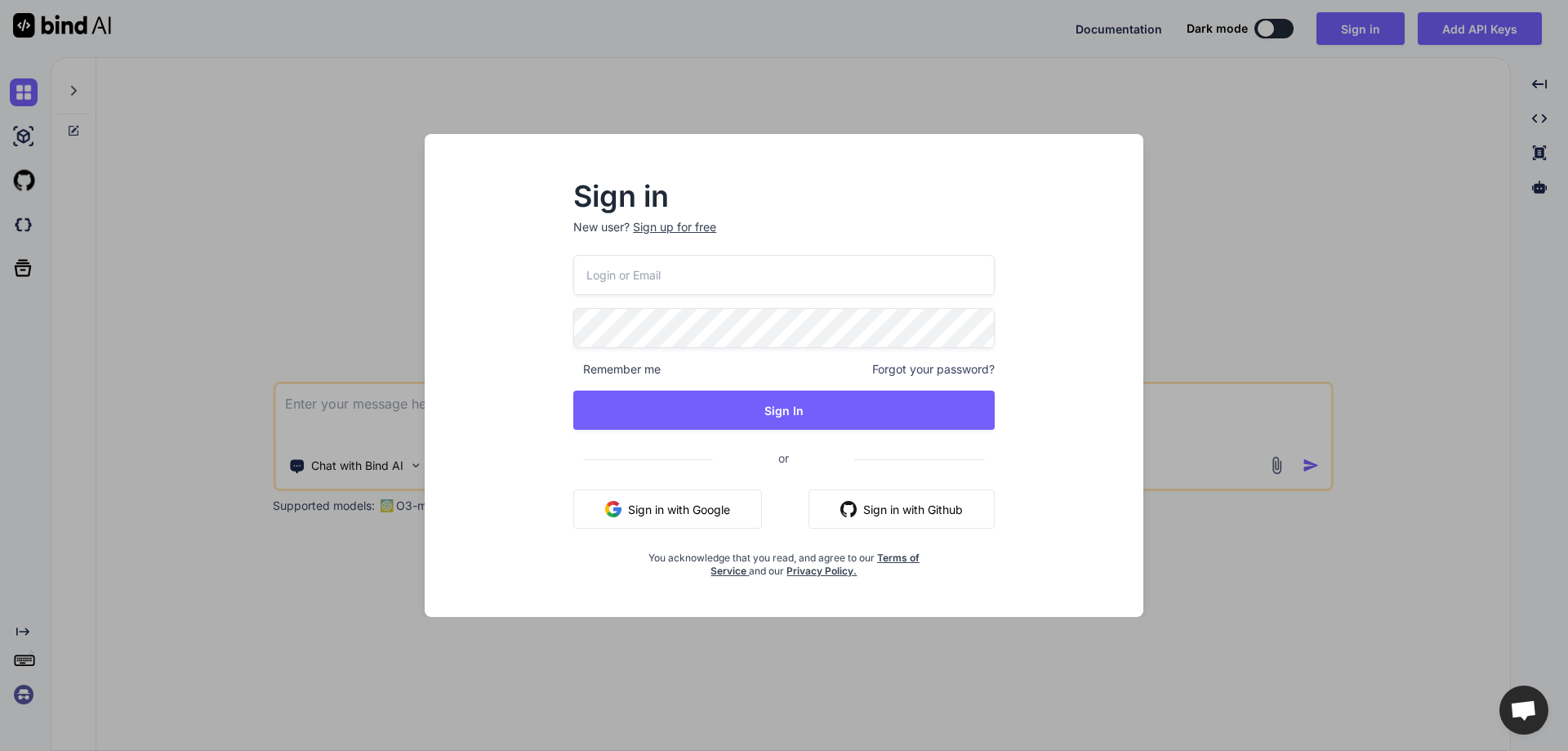 click at bounding box center (784, 275) 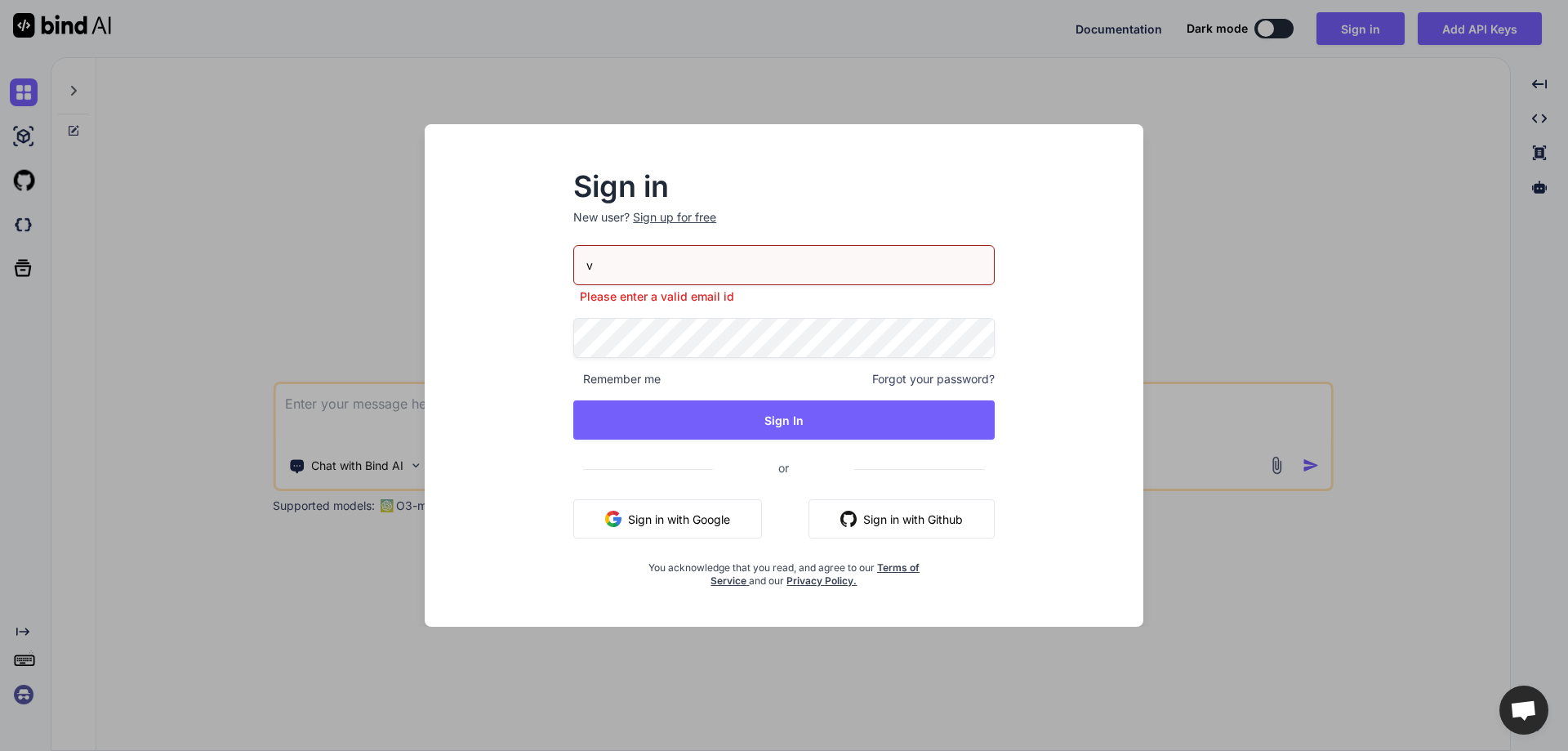 click on "v Please enter a valid email id" at bounding box center (784, 275) 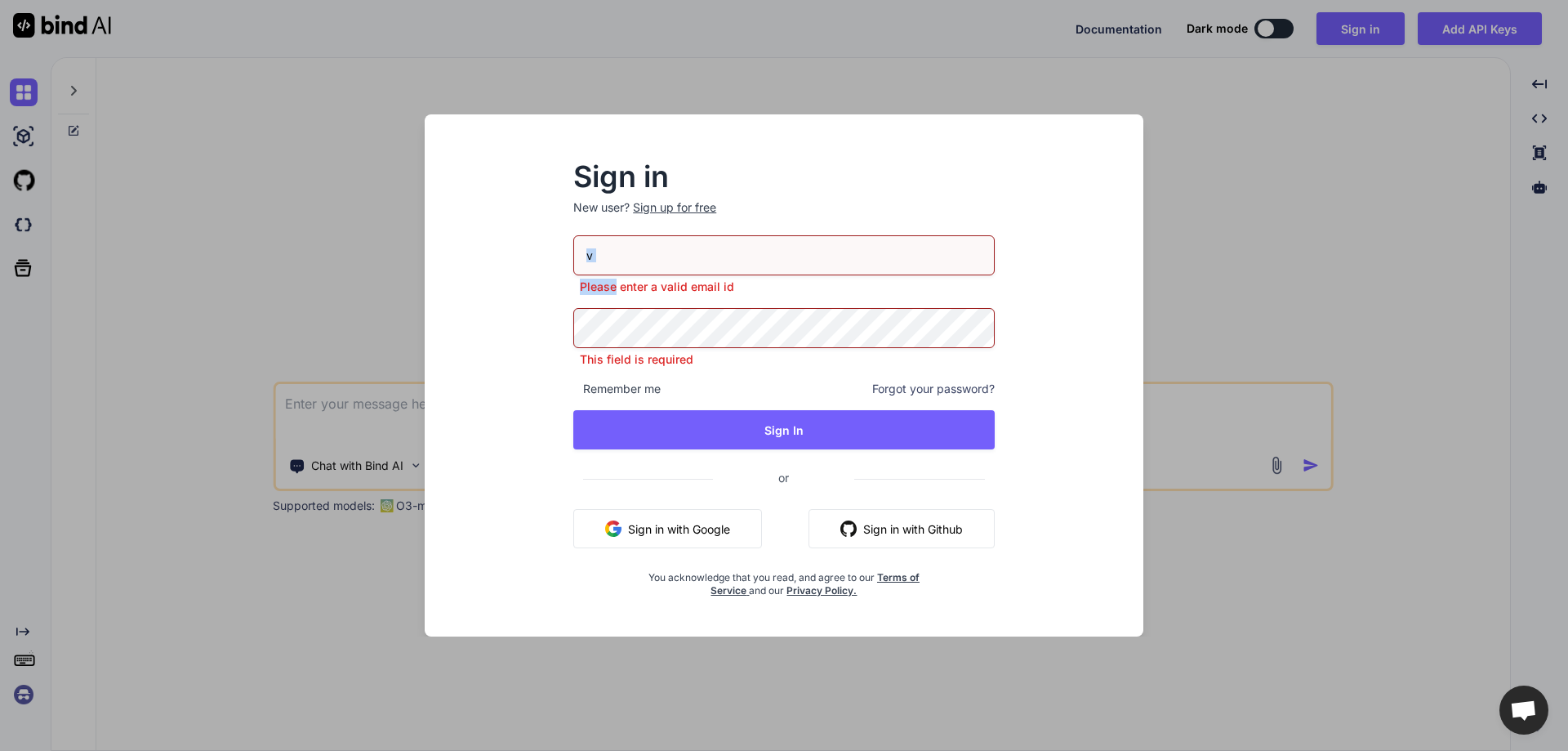 drag, startPoint x: 644, startPoint y: 277, endPoint x: 501, endPoint y: 250, distance: 145.52663 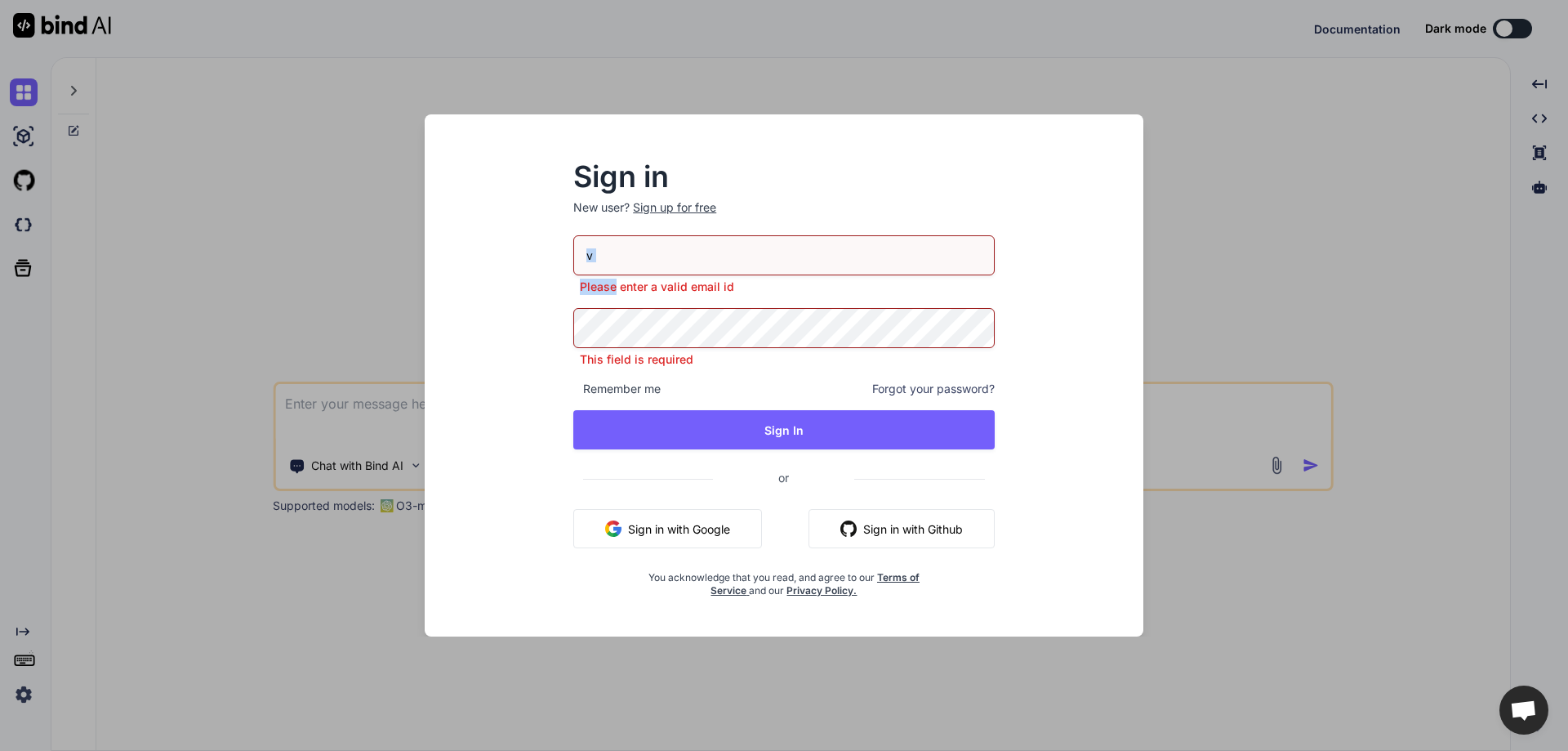 click on "v" at bounding box center [784, 255] 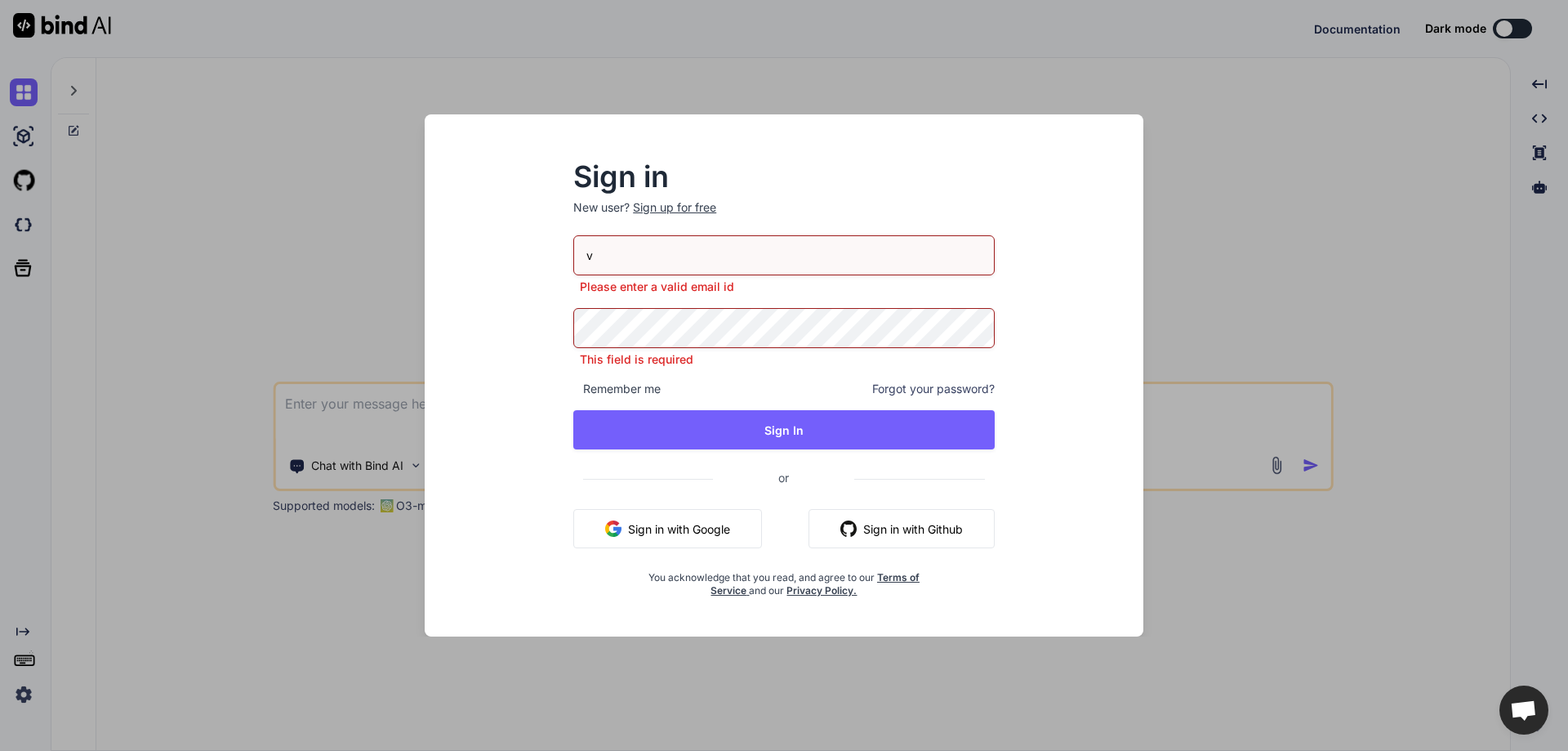 drag, startPoint x: 625, startPoint y: 259, endPoint x: 546, endPoint y: 254, distance: 79.15807 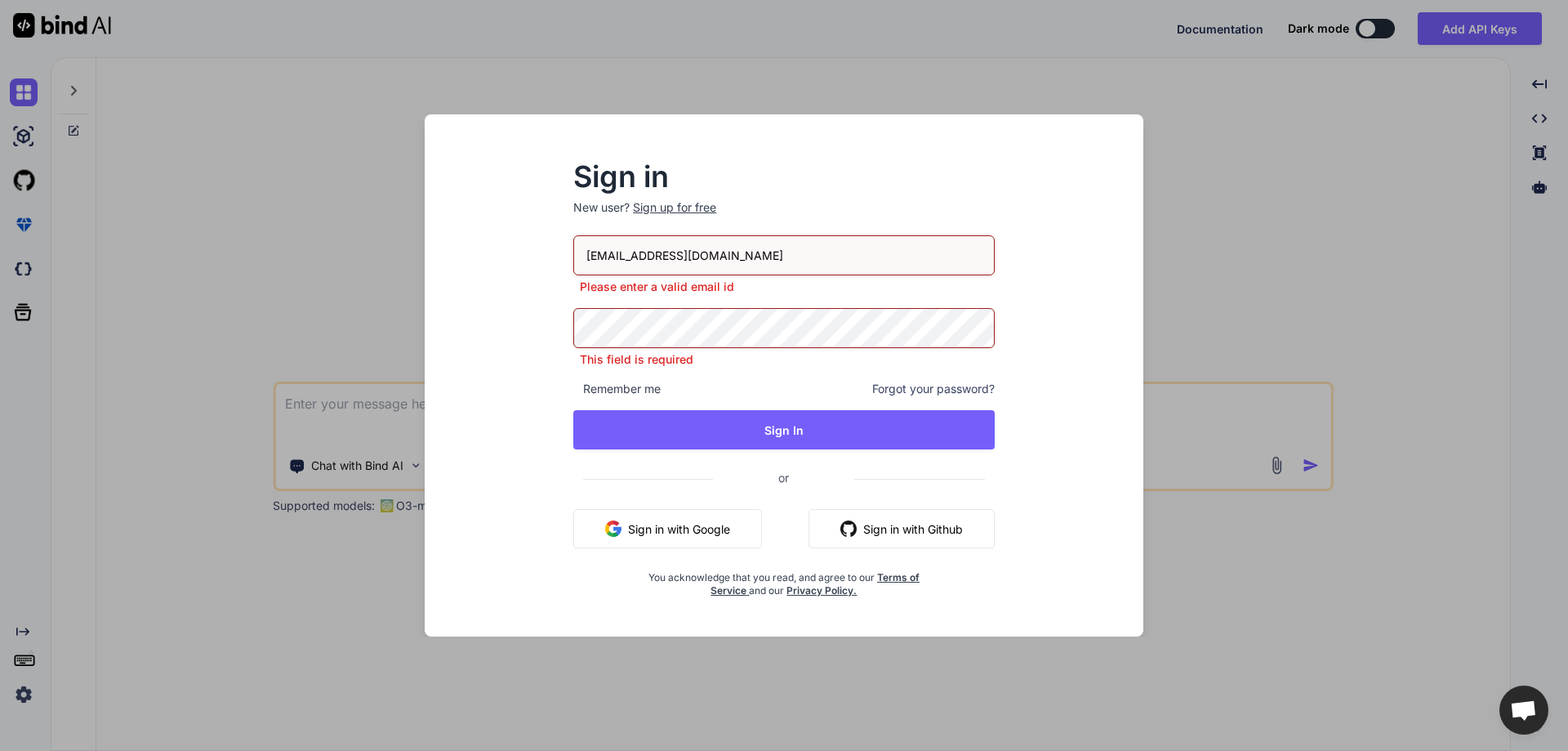 type on "[EMAIL_ADDRESS][DOMAIN_NAME]" 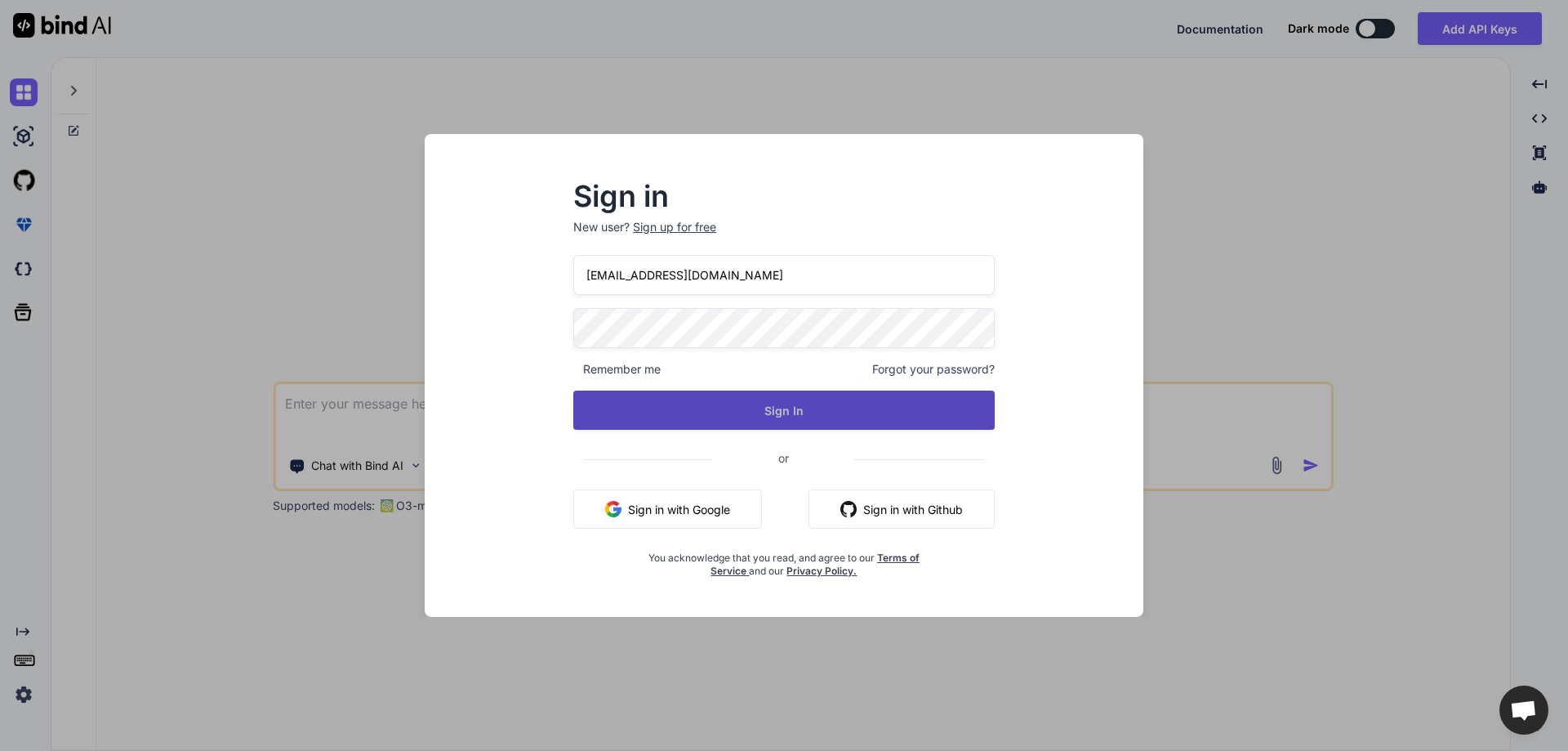 click on "Sign In" at bounding box center [784, 410] 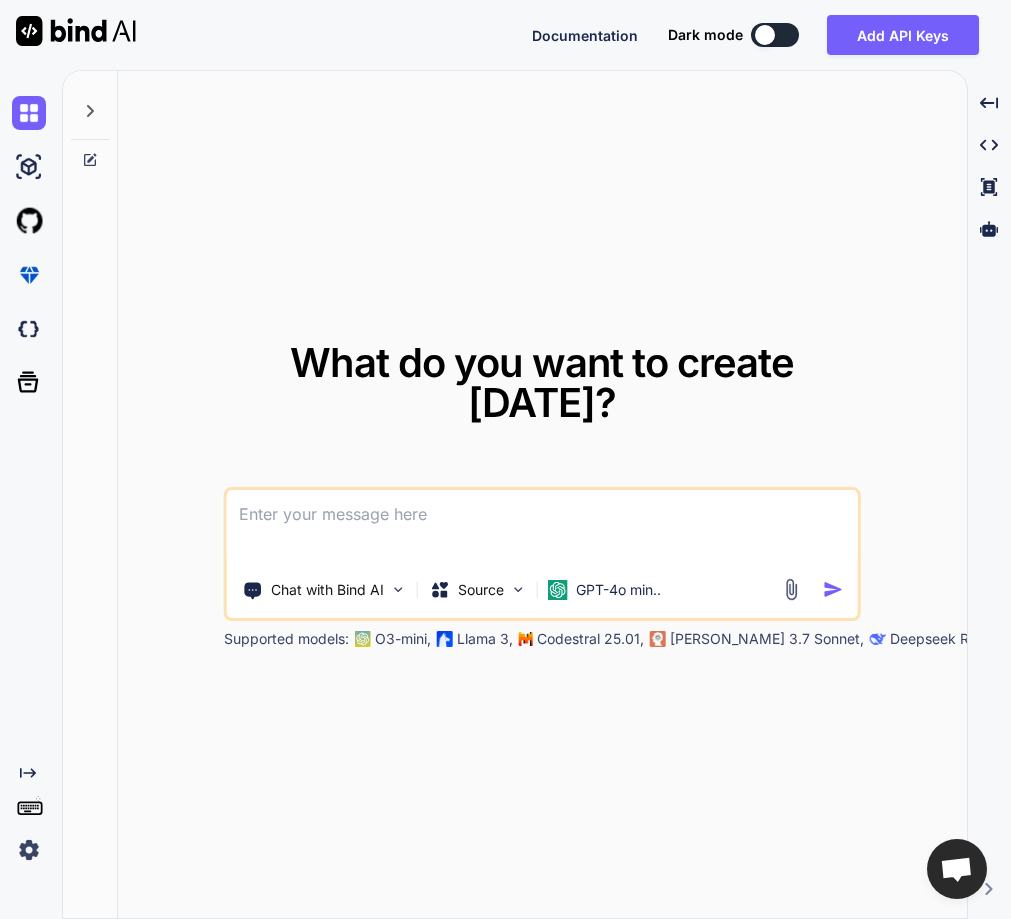 drag, startPoint x: 239, startPoint y: 719, endPoint x: 251, endPoint y: 935, distance: 216.33308 